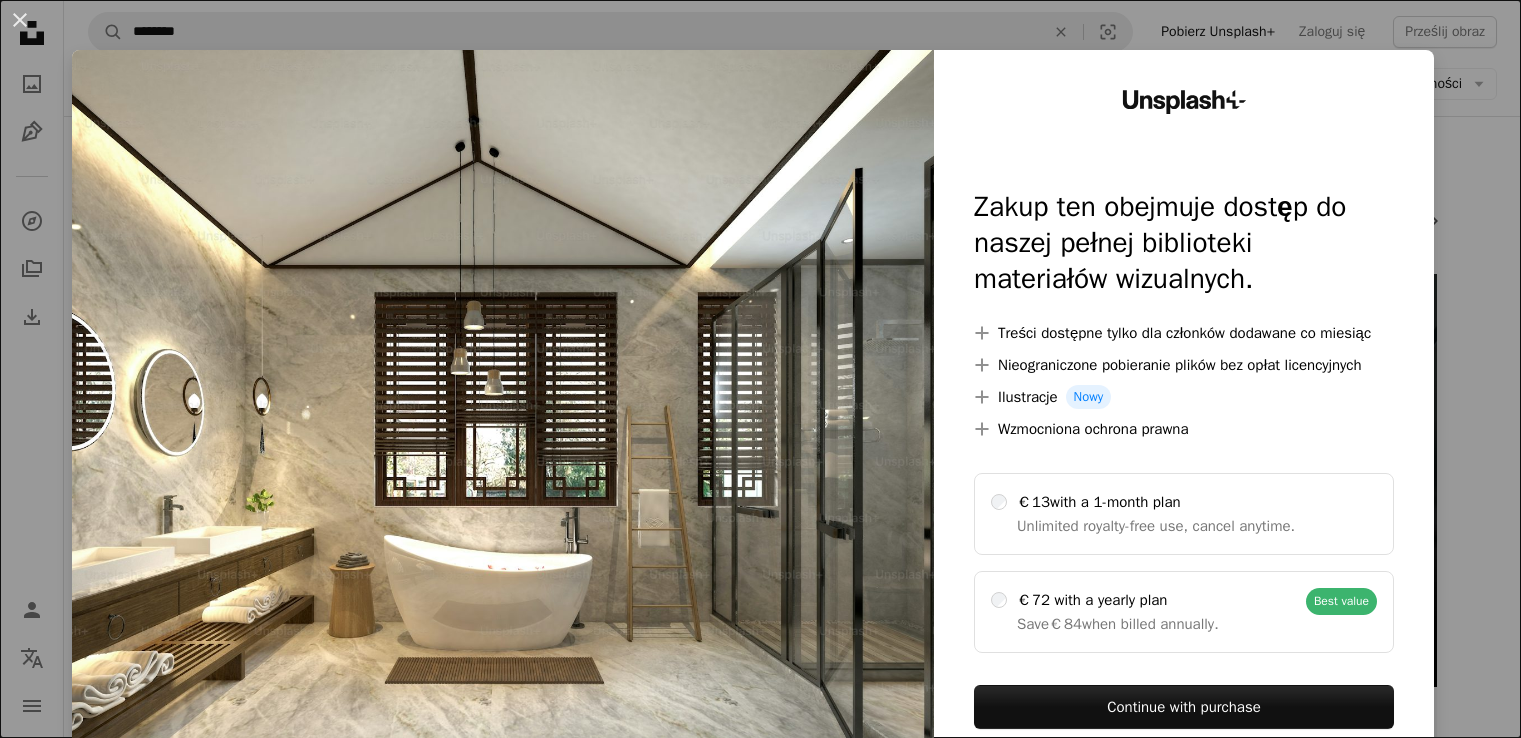scroll, scrollTop: 0, scrollLeft: 0, axis: both 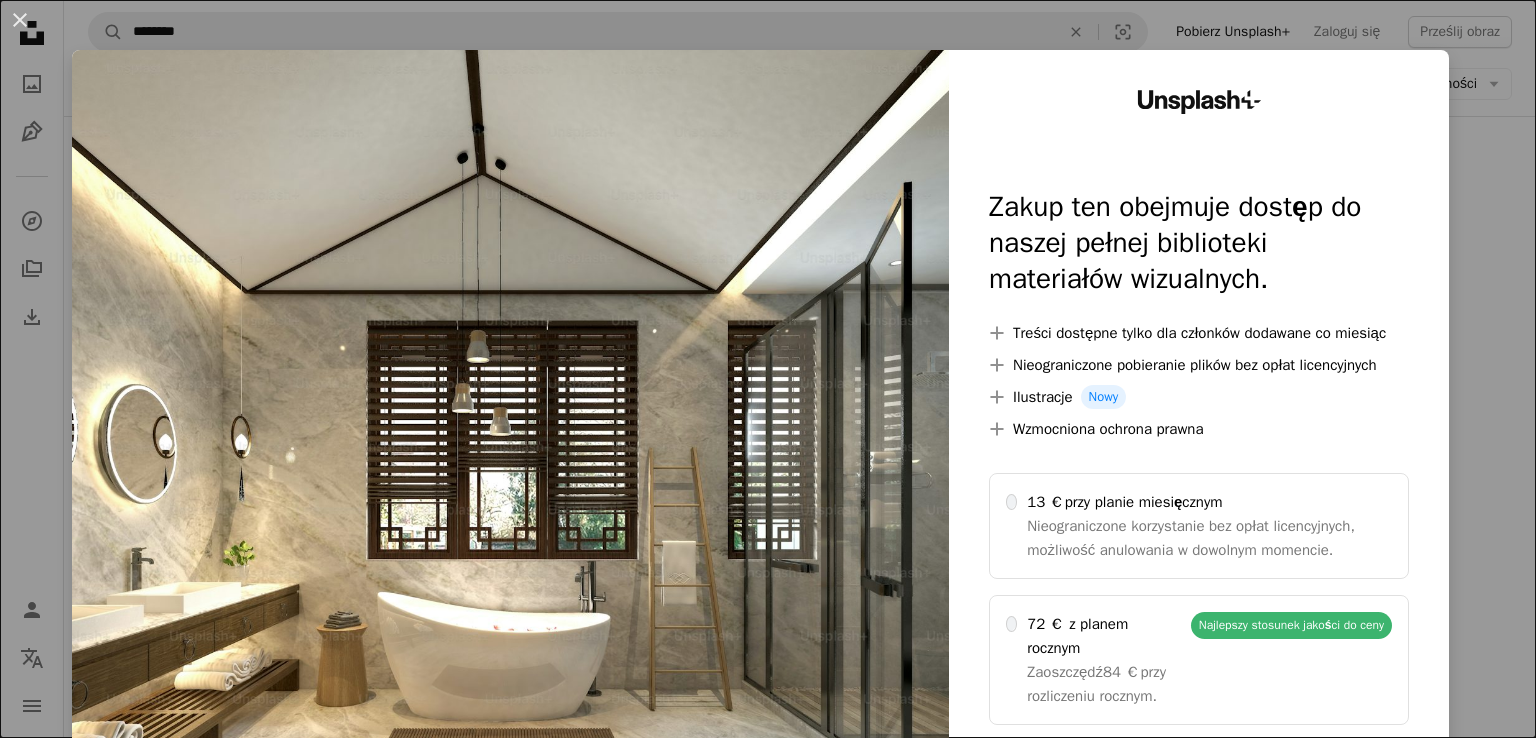 click on "An X shape Unsplash+ Zakup ten obejmuje dostęp do naszej pełnej biblioteki materiałów wizualnych. A plus sign Treści dostępne tylko dla członków dodawane co miesiąc A plus sign Nieograniczone pobieranie plików bez opłat licencyjnych A plus sign Ilustracje Nowy A plus sign Wzmocniona ochrona prawna 13 €  przy planie miesięcznym Nieograniczone korzystanie bez opłat licencyjnych, możliwość anulowania w dowolnym momencie. 72 €    z planem rocznym Zaoszczędź  84 €  przy rozliczeniu rocznym. Najlepszy stosunek jakości do ceny Kontynuuj zakup Podatek tam, gdzie ma zastosowanie. Odnawiane automatycznie. Anuluj w dowolnym momencie." at bounding box center [768, 369] 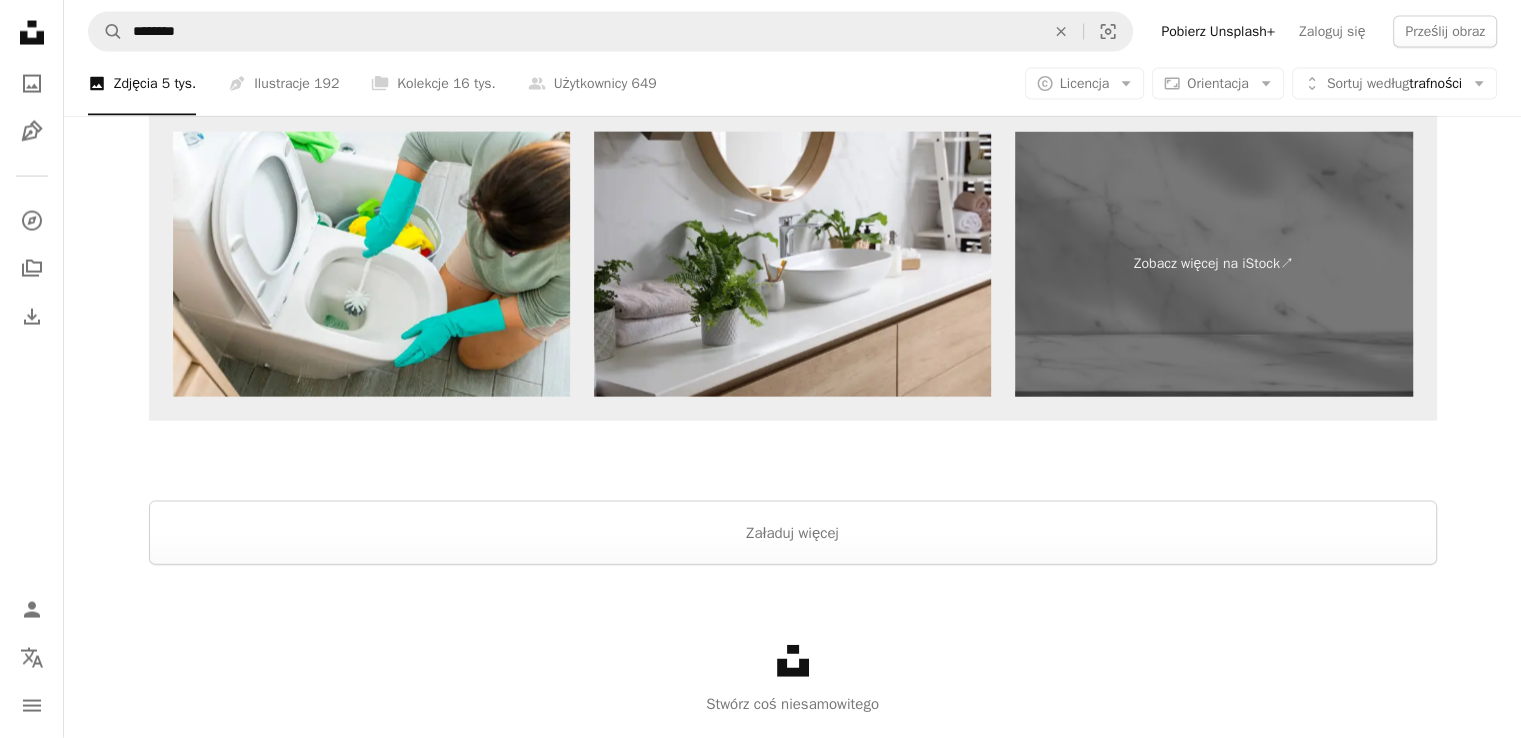 scroll, scrollTop: 4257, scrollLeft: 0, axis: vertical 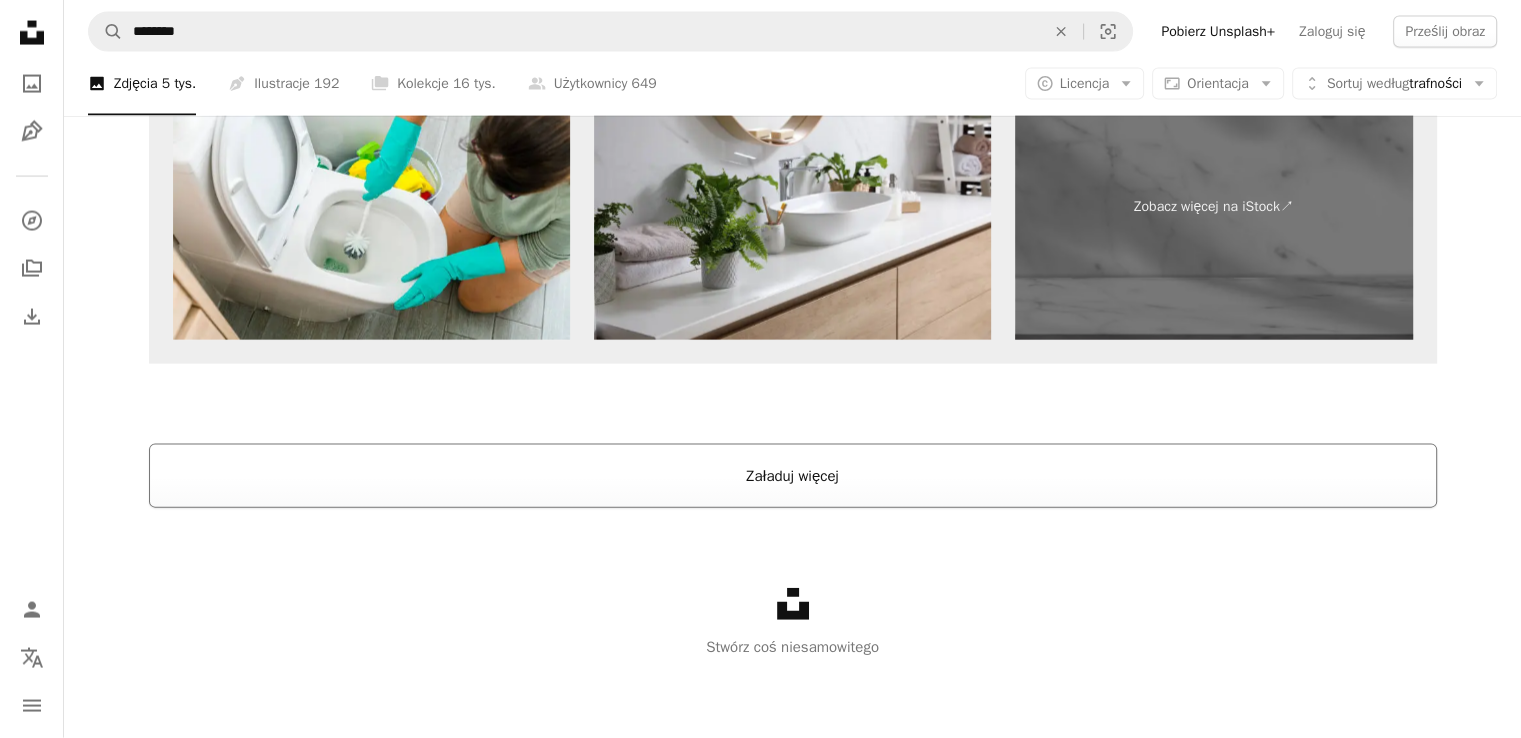 click on "Załaduj więcej" at bounding box center [792, 476] 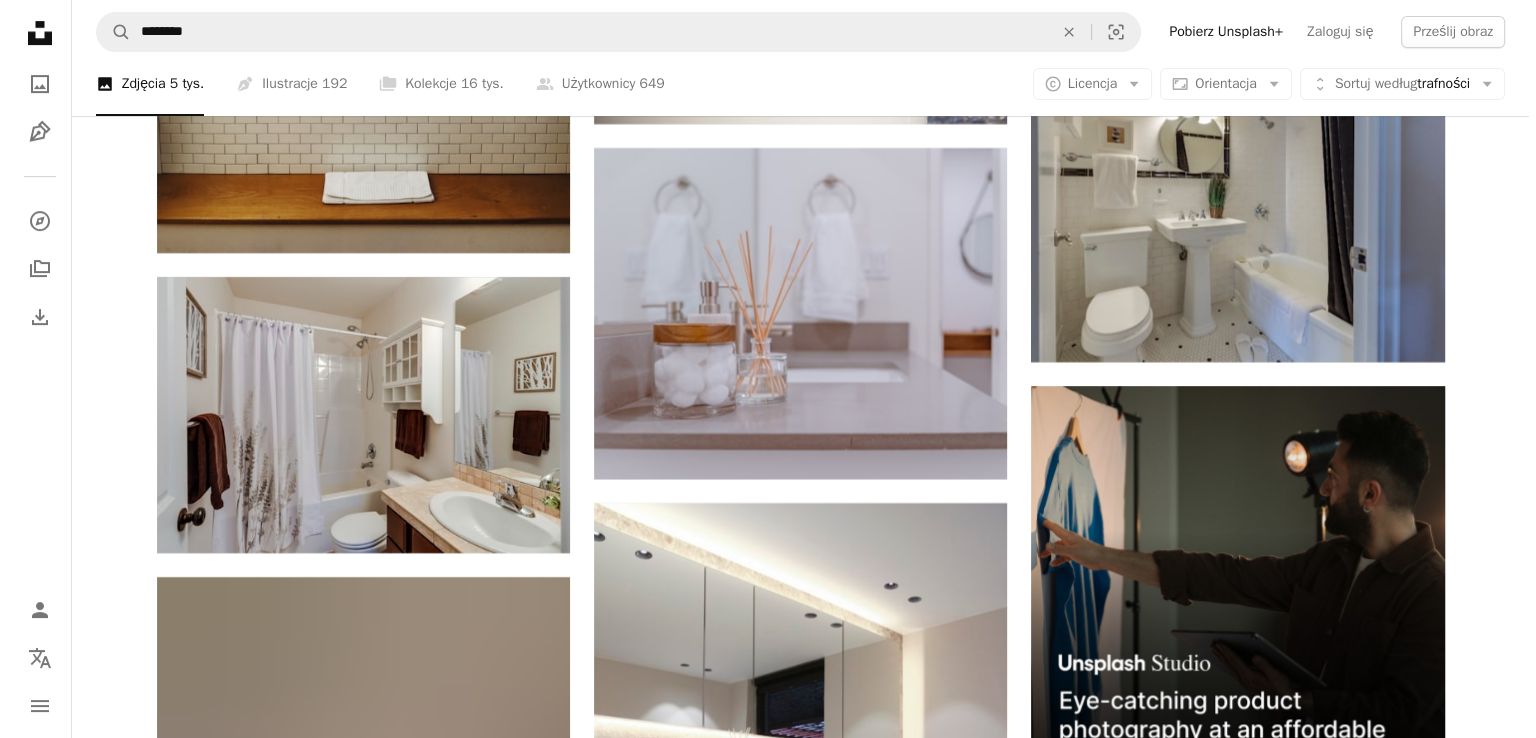 scroll, scrollTop: 8457, scrollLeft: 0, axis: vertical 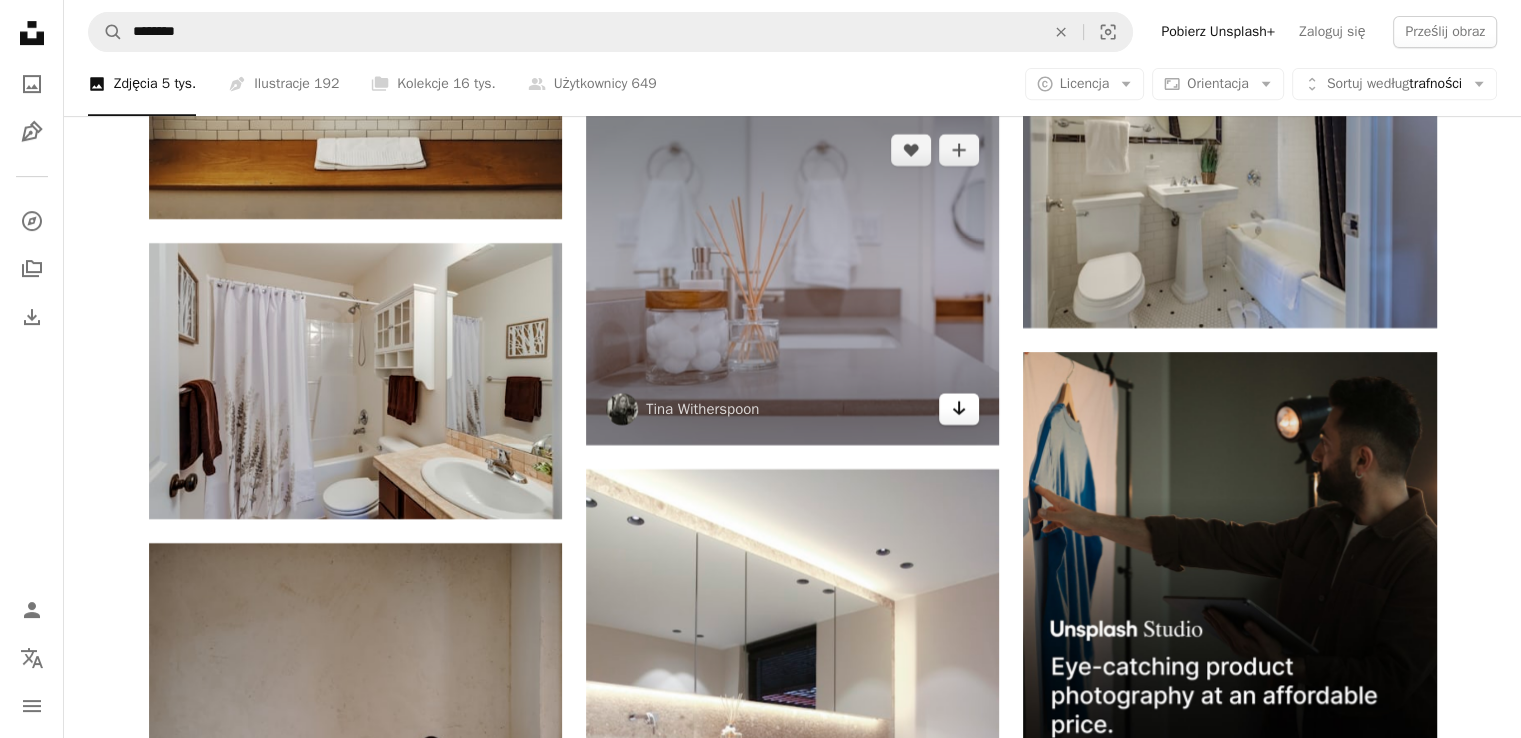 click 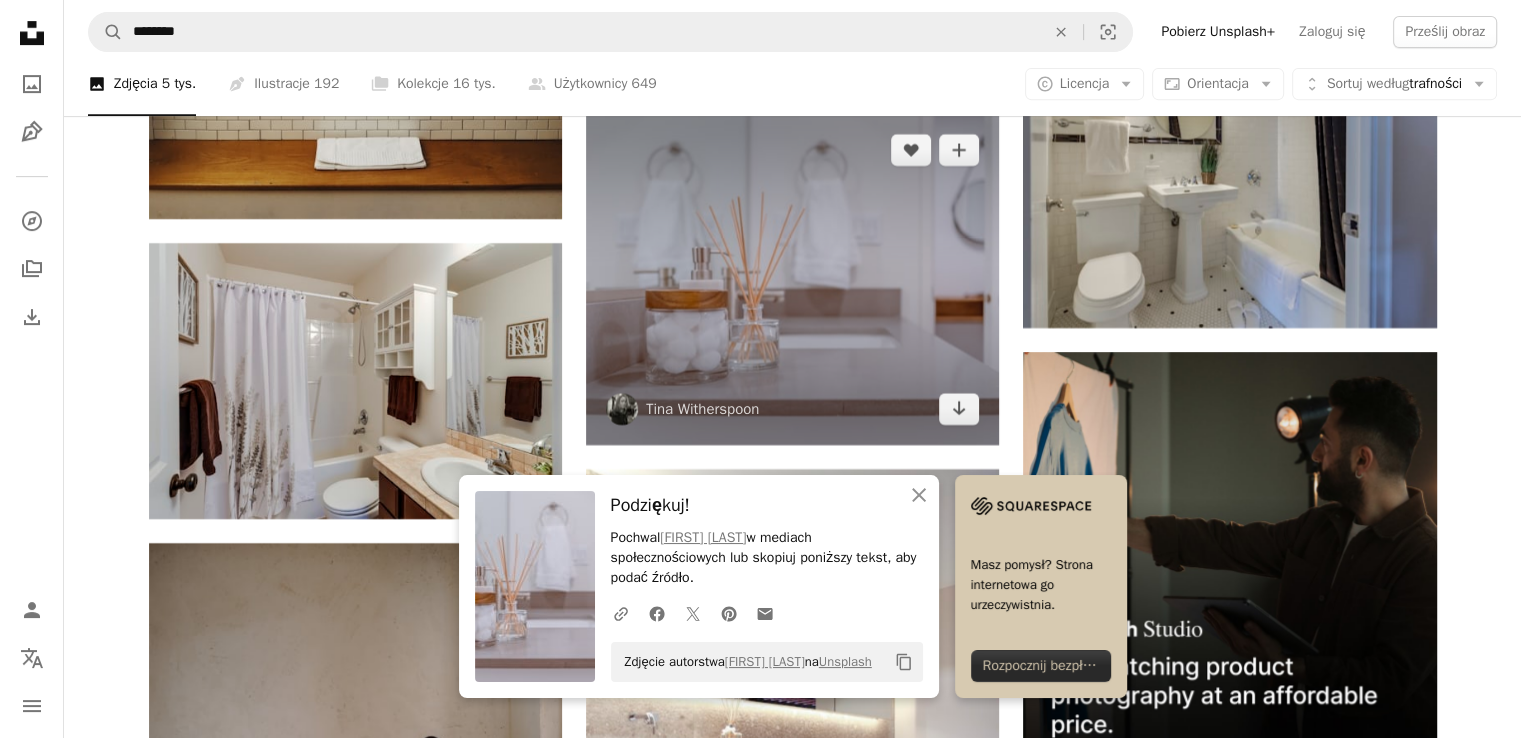 click at bounding box center (792, 279) 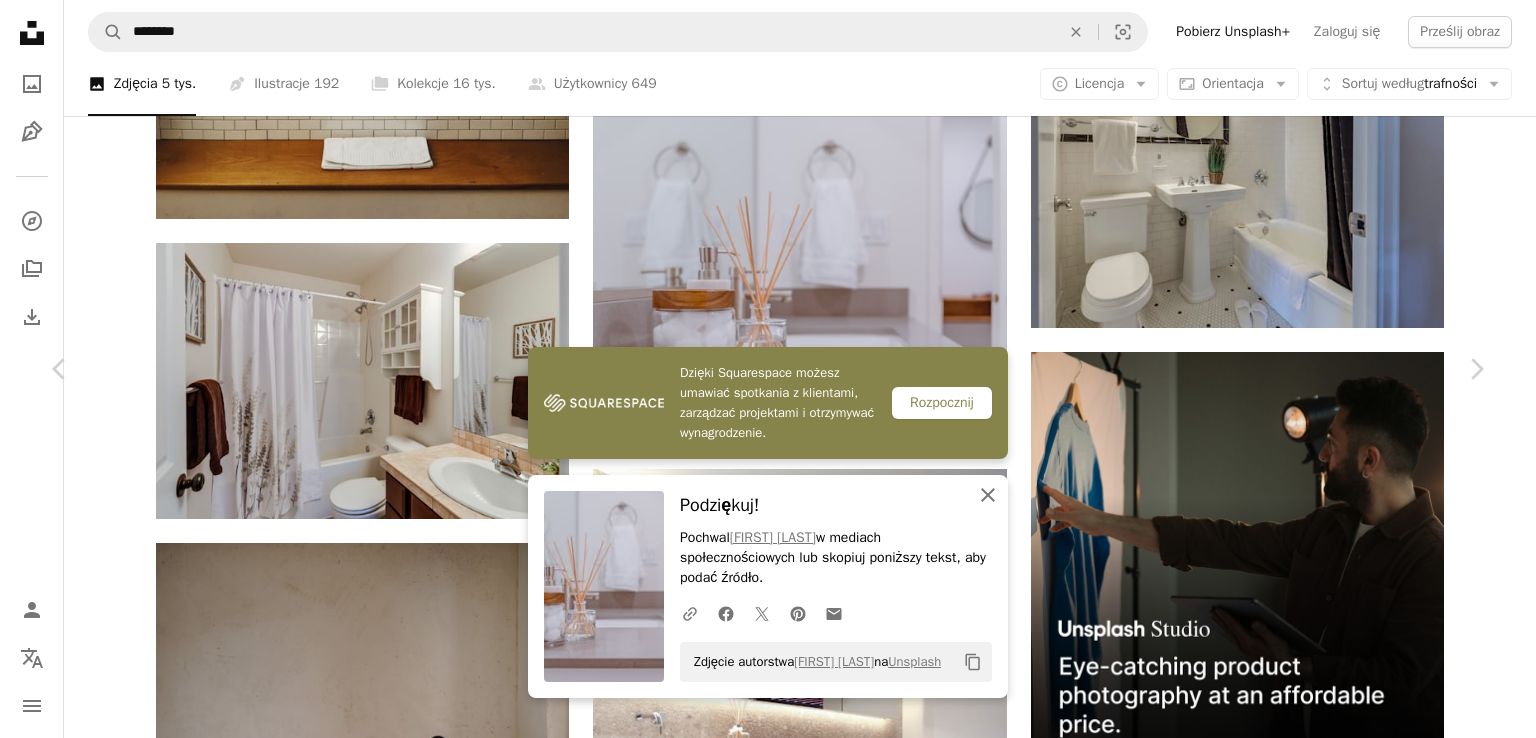 click on "An X shape" 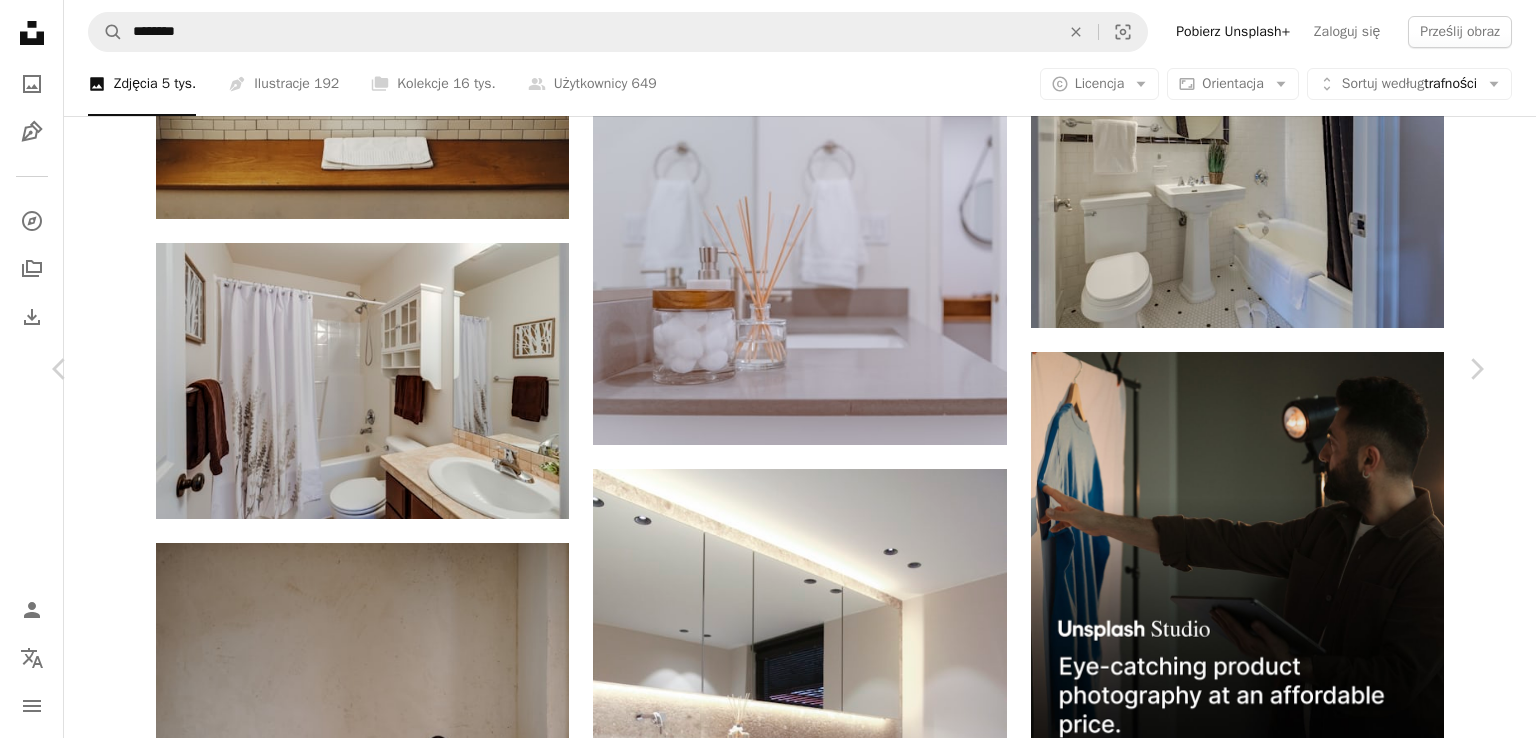 scroll, scrollTop: 2100, scrollLeft: 0, axis: vertical 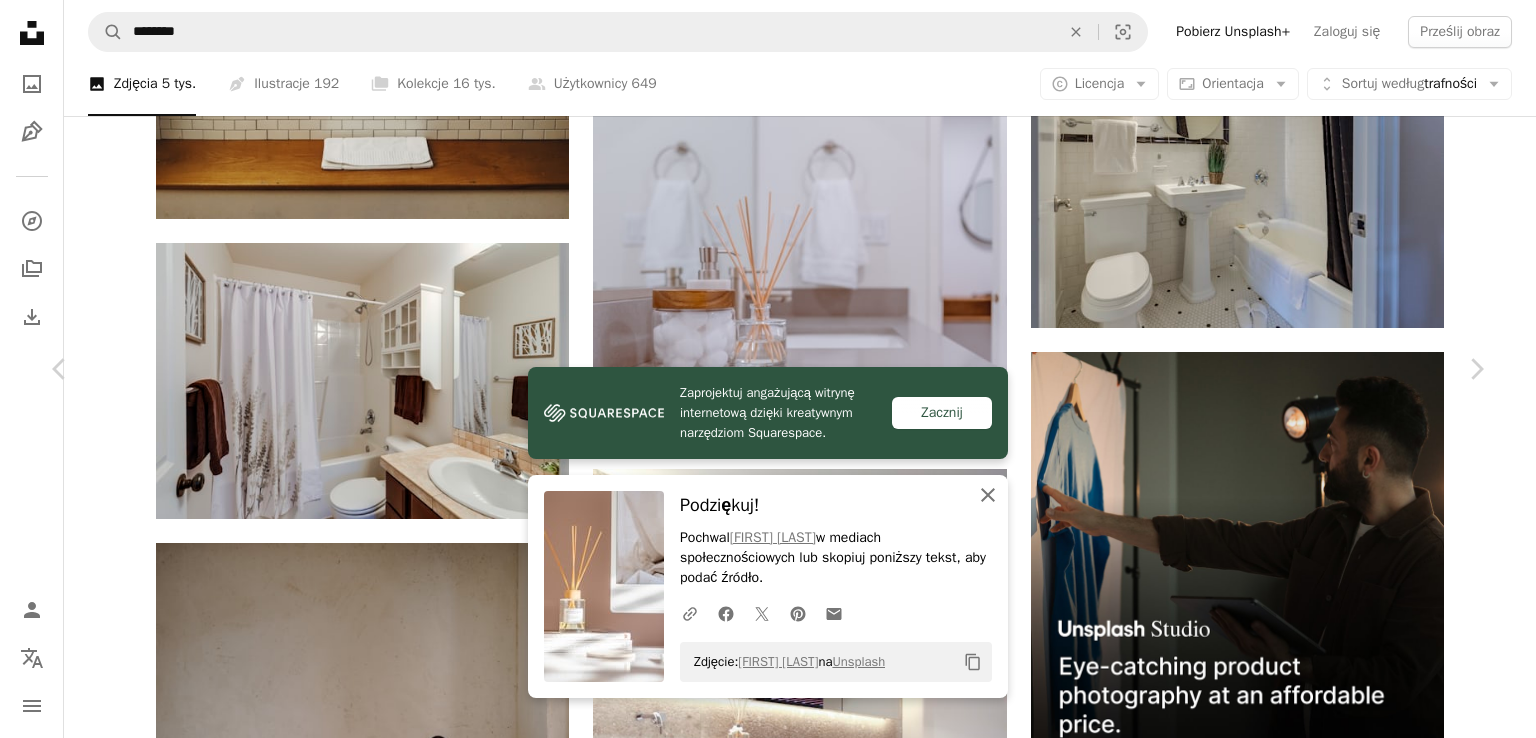 click 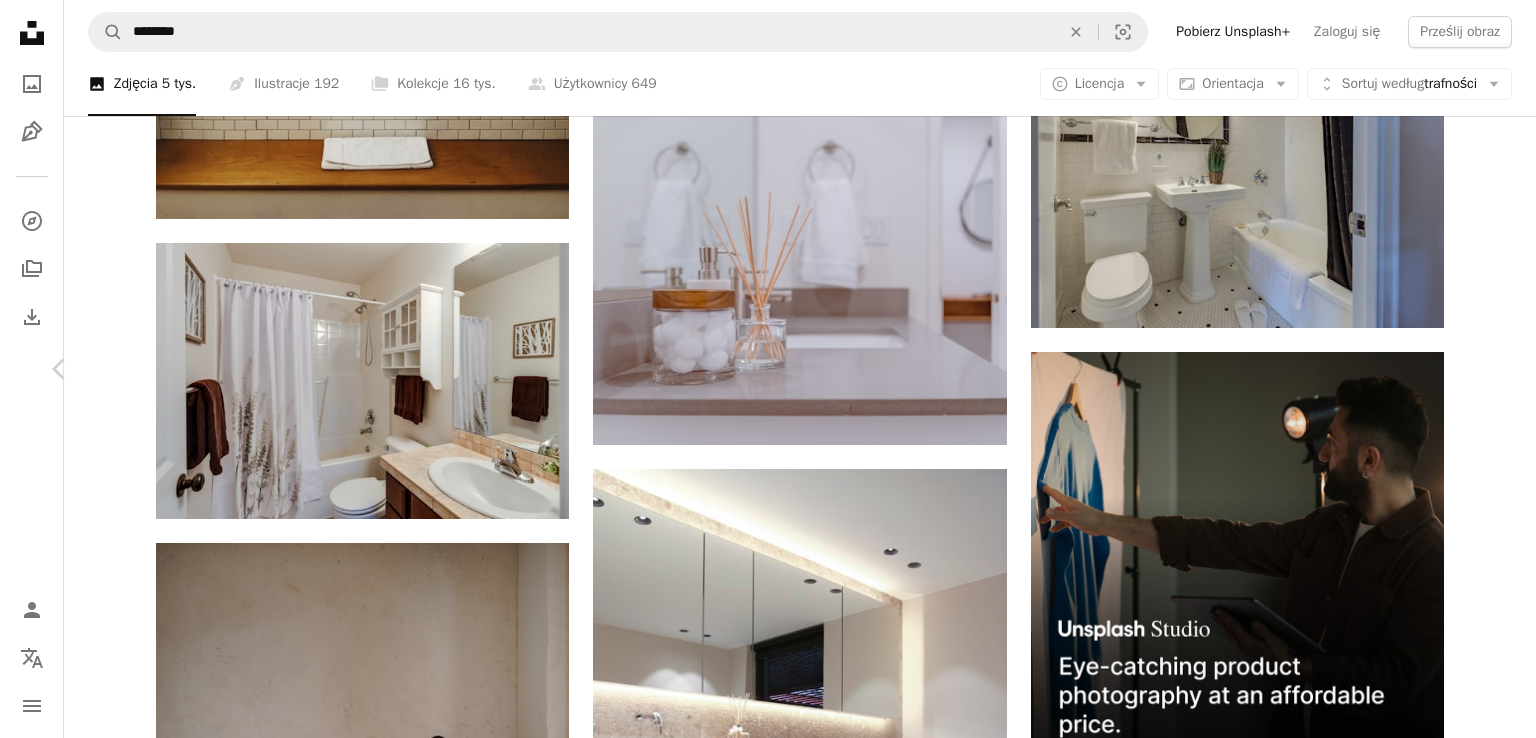 scroll, scrollTop: 5200, scrollLeft: 0, axis: vertical 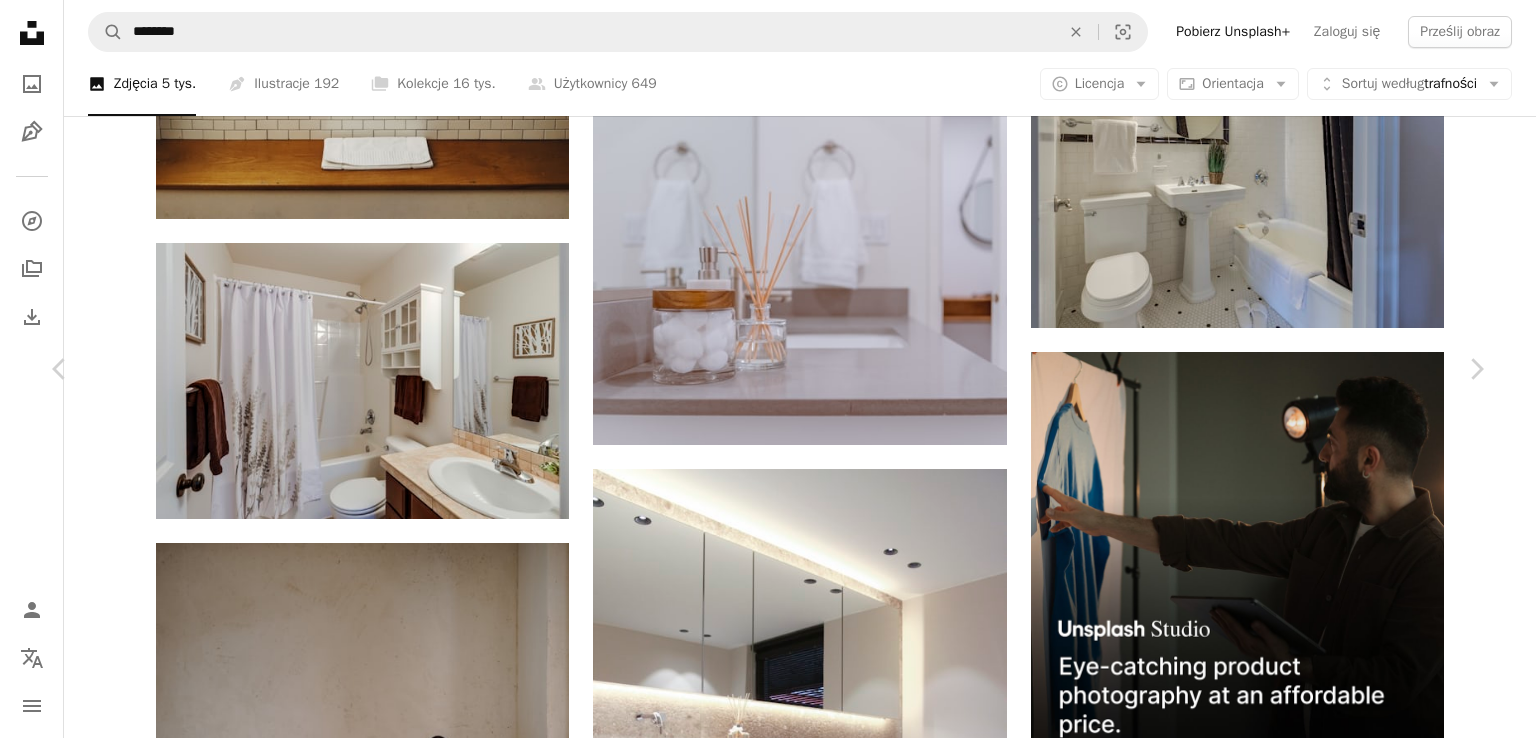 click on "Arrow pointing down" 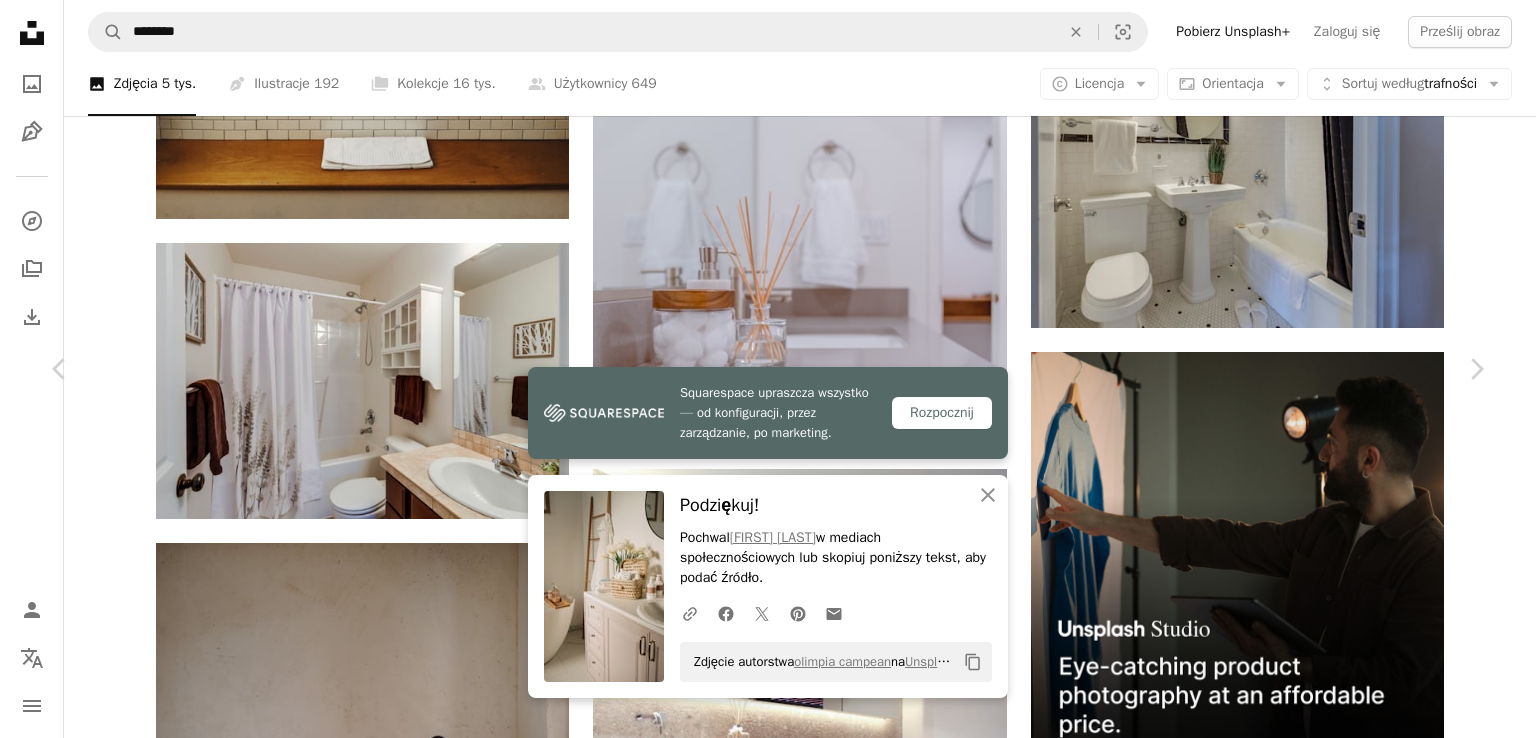 scroll, scrollTop: 5900, scrollLeft: 0, axis: vertical 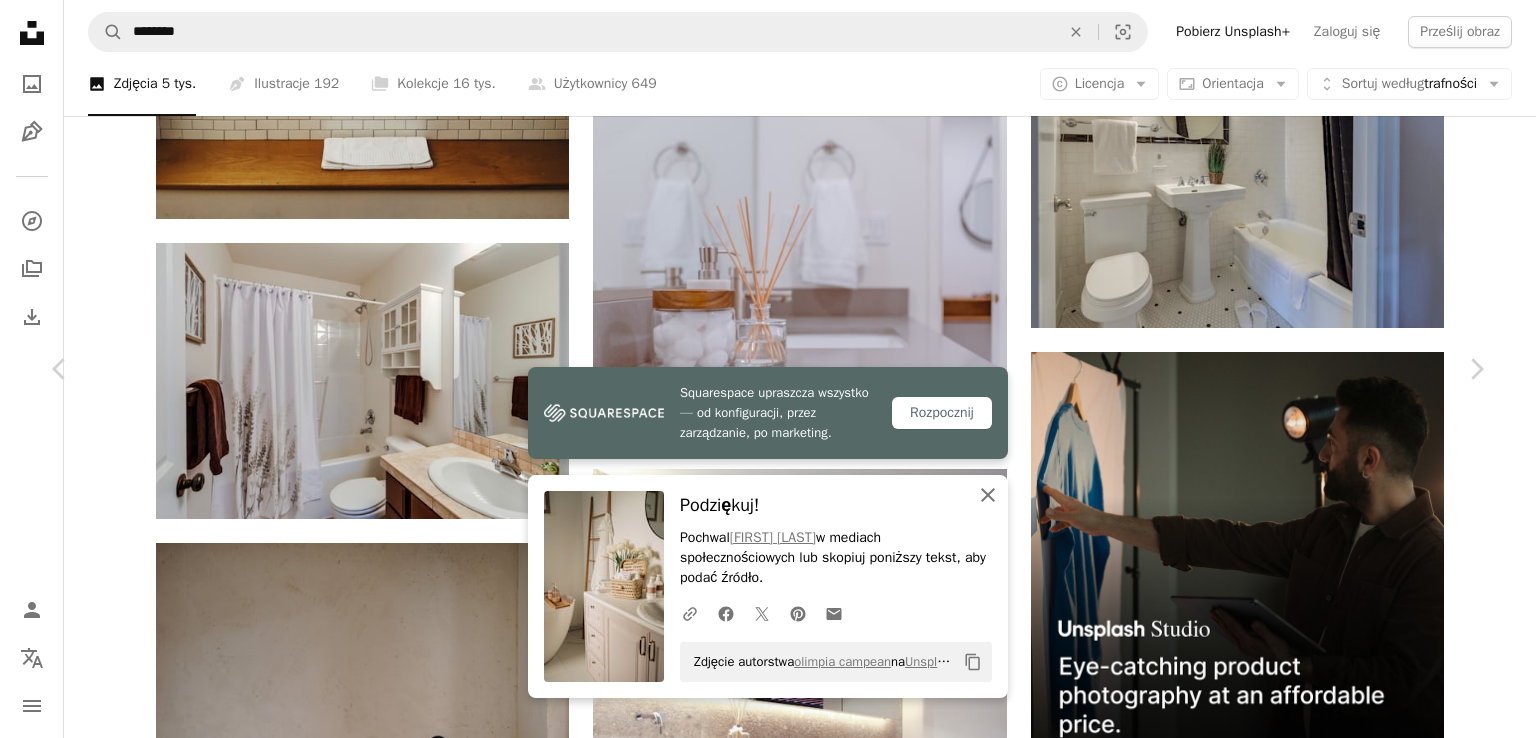 click on "An X shape" 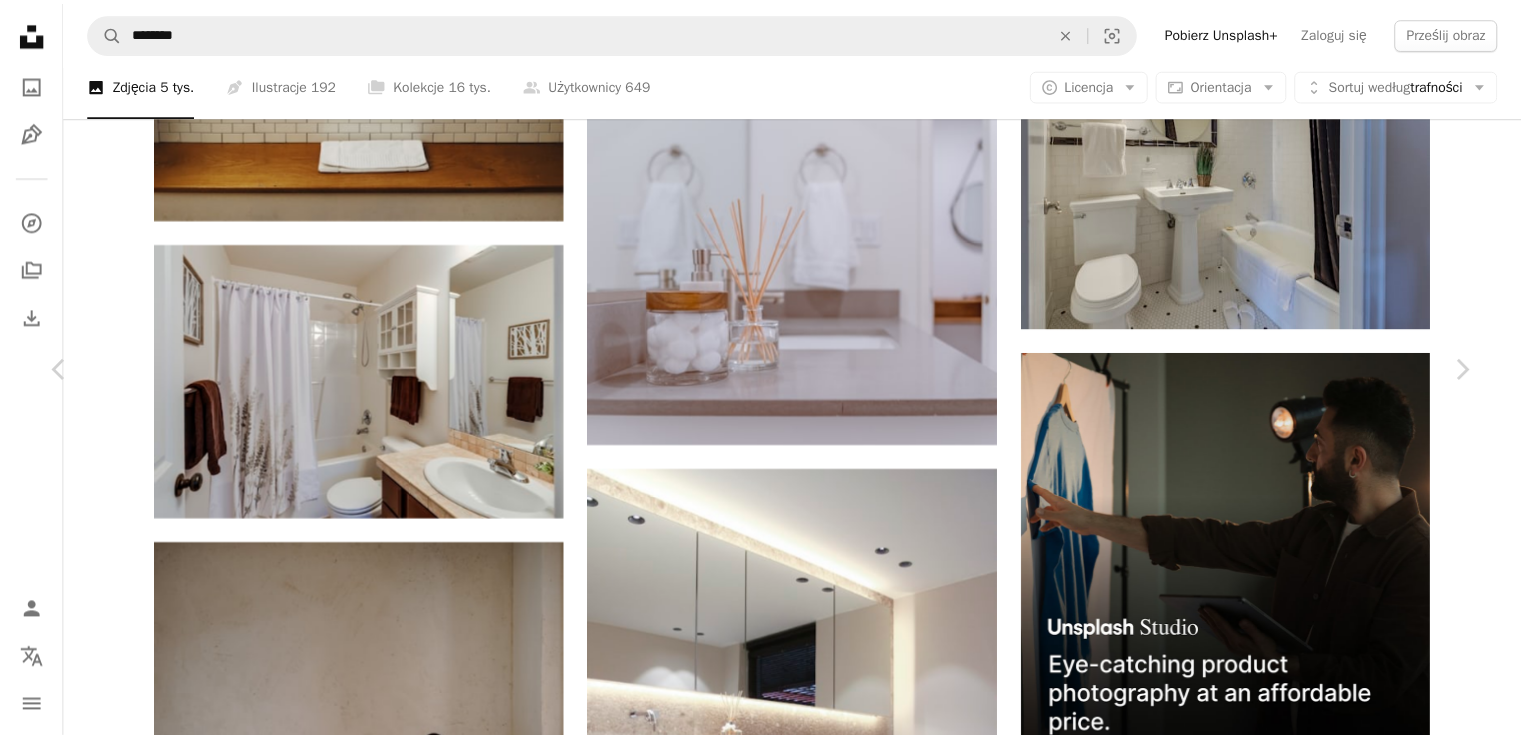 scroll, scrollTop: 0, scrollLeft: 0, axis: both 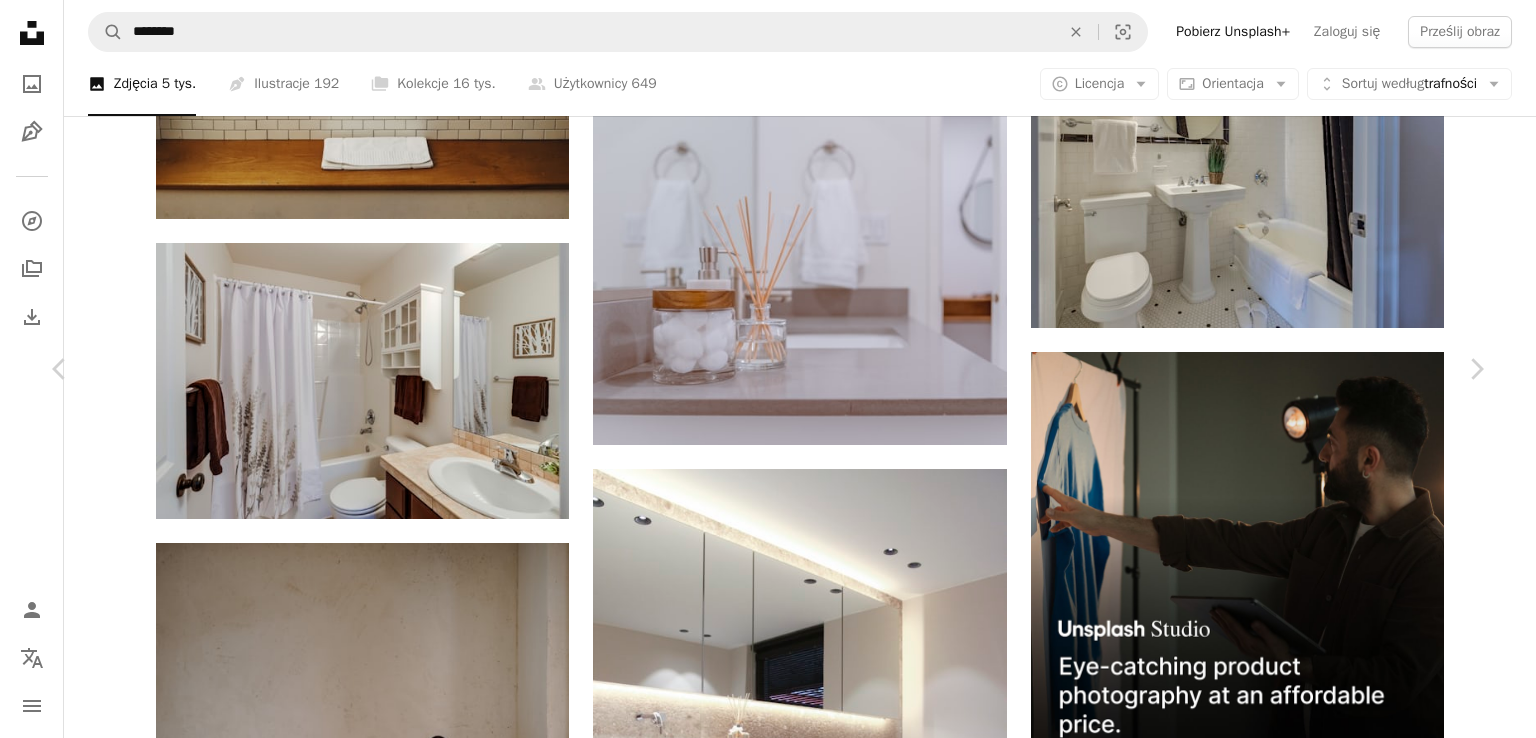 click on "[FIRST] [LAST]" at bounding box center [768, 6087] 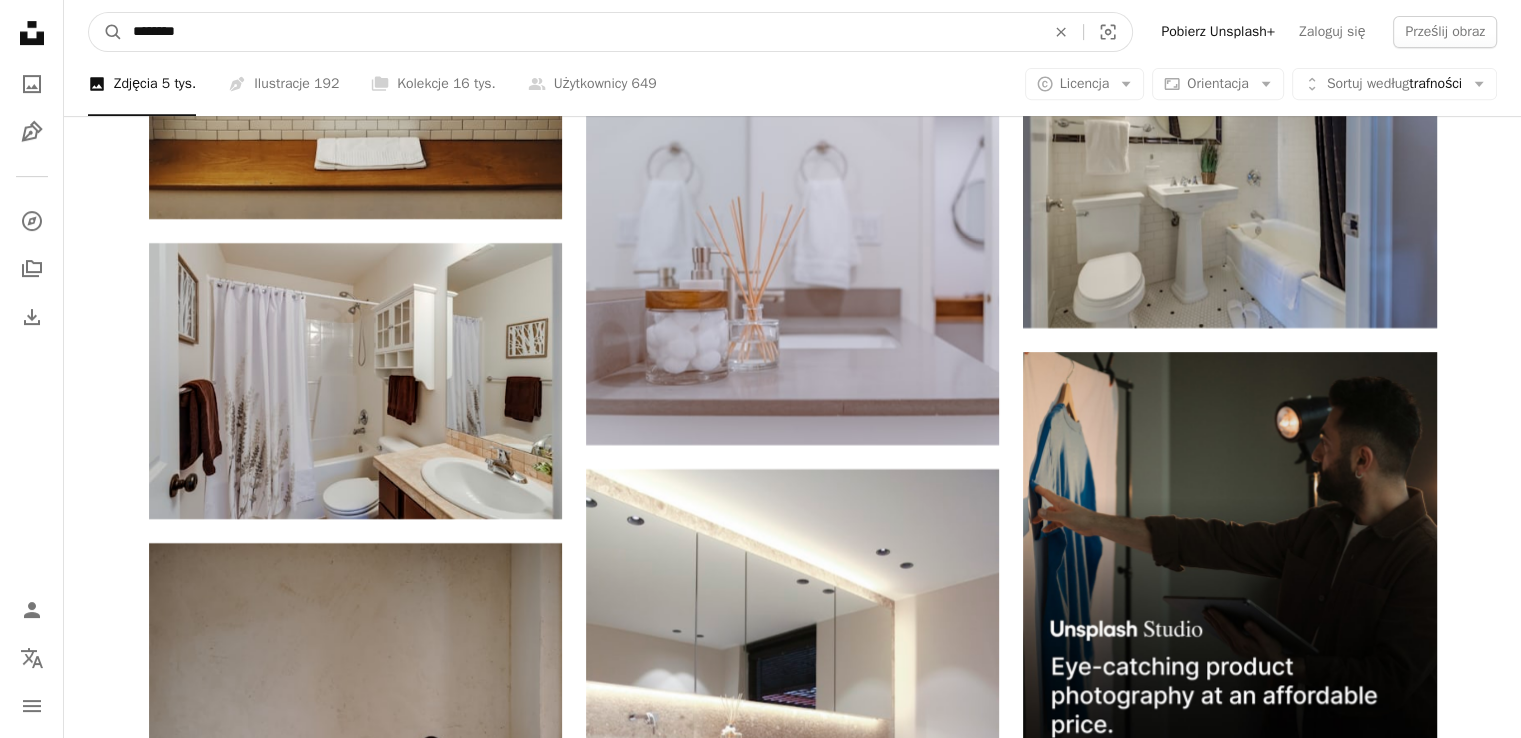 drag, startPoint x: 209, startPoint y: 29, endPoint x: 136, endPoint y: 30, distance: 73.00685 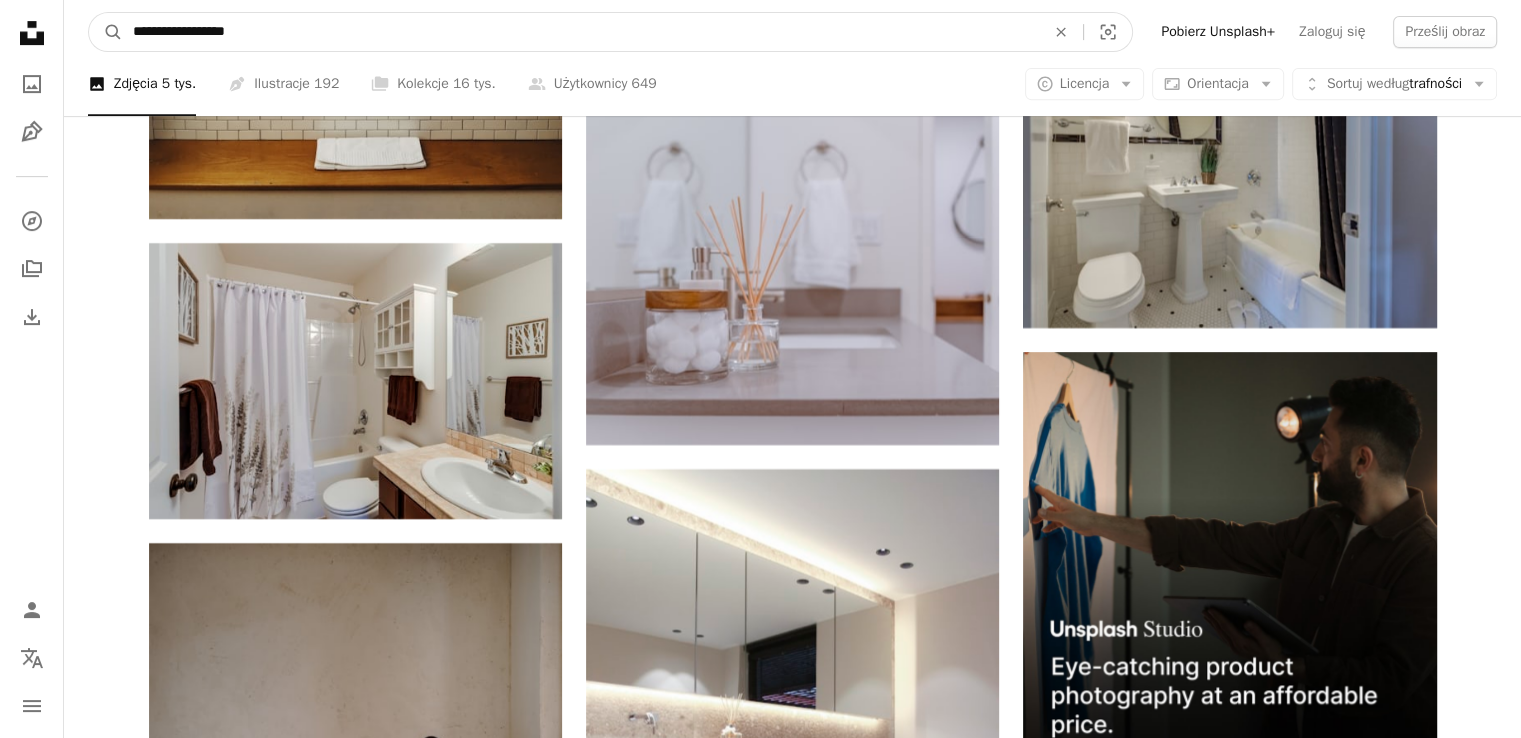 type on "**********" 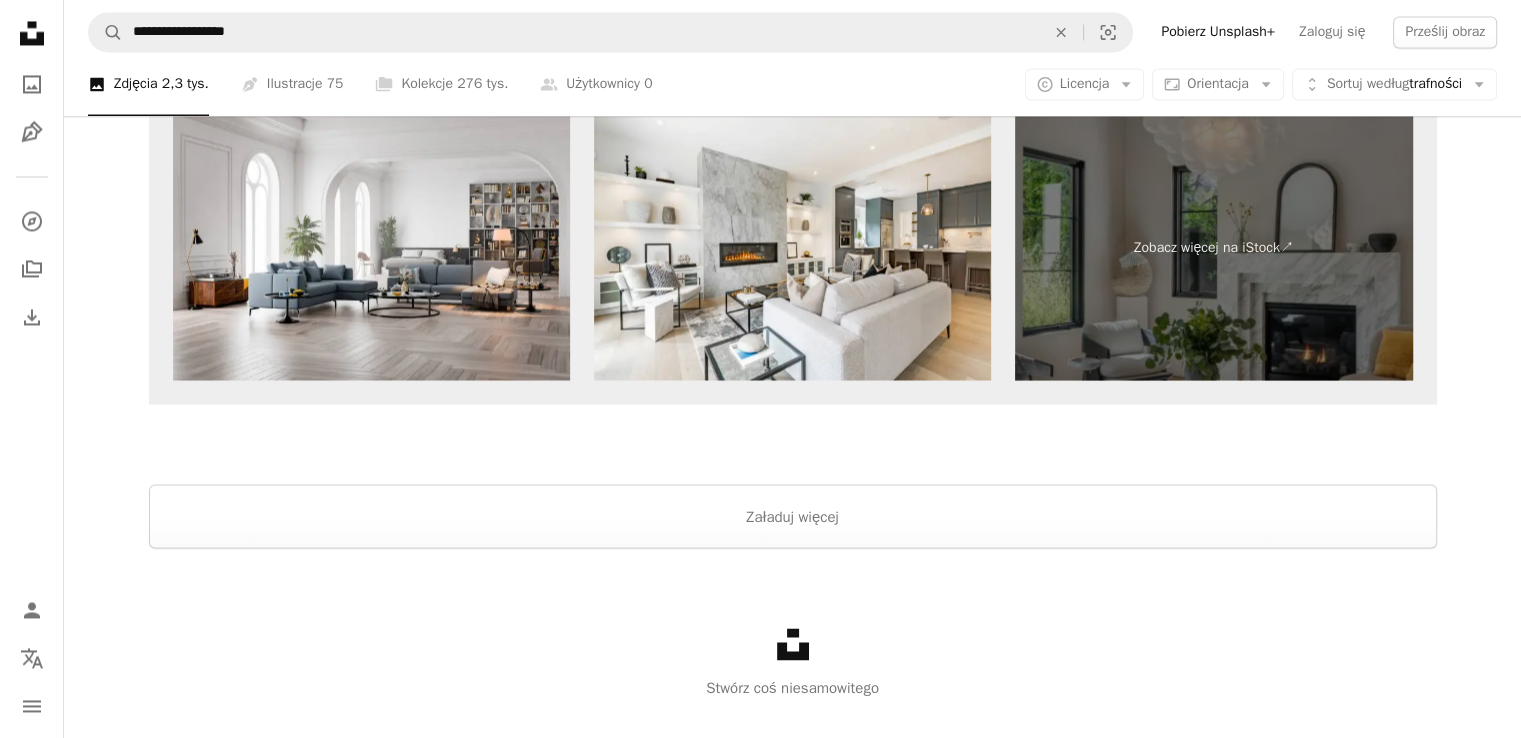 scroll, scrollTop: 3492, scrollLeft: 0, axis: vertical 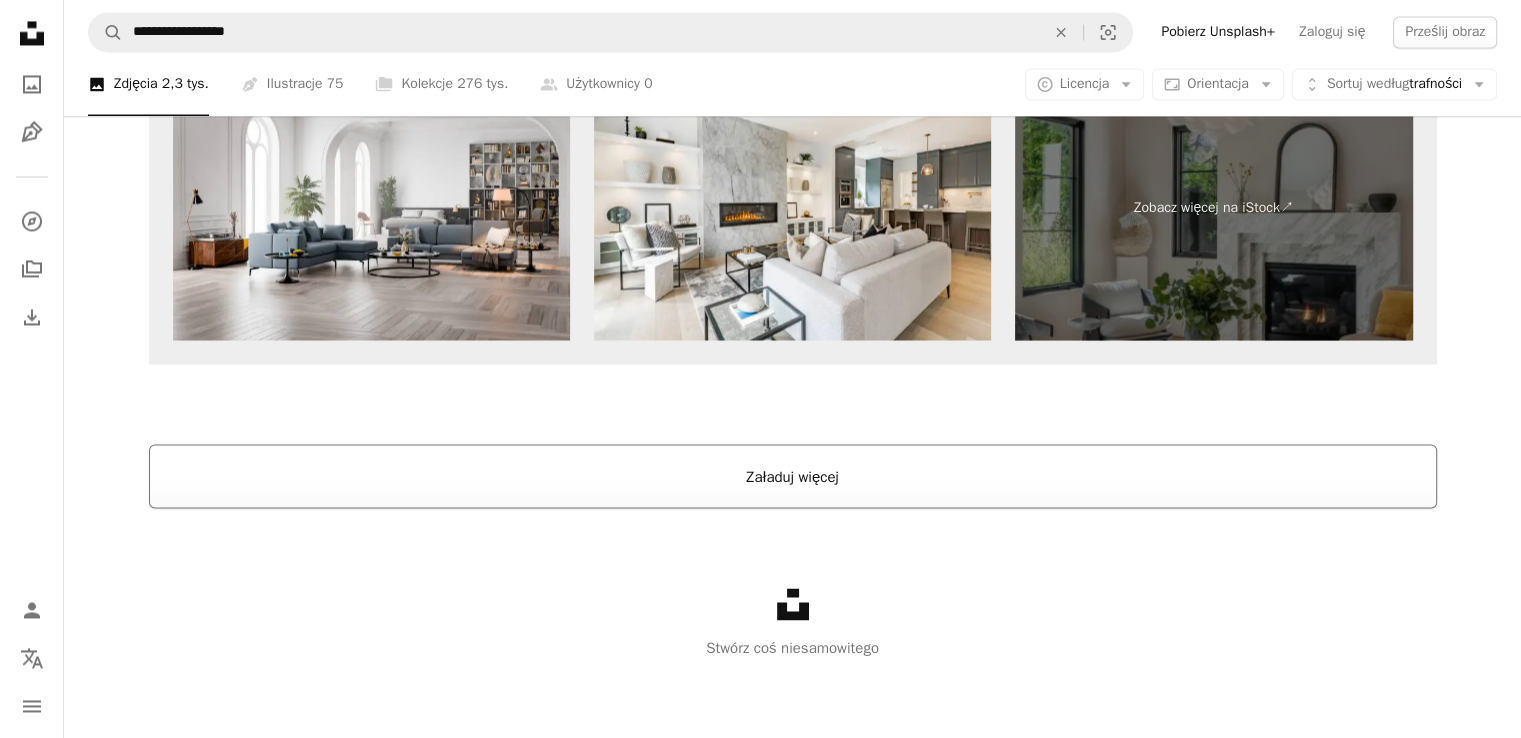 click on "Załaduj więcej" at bounding box center (792, 476) 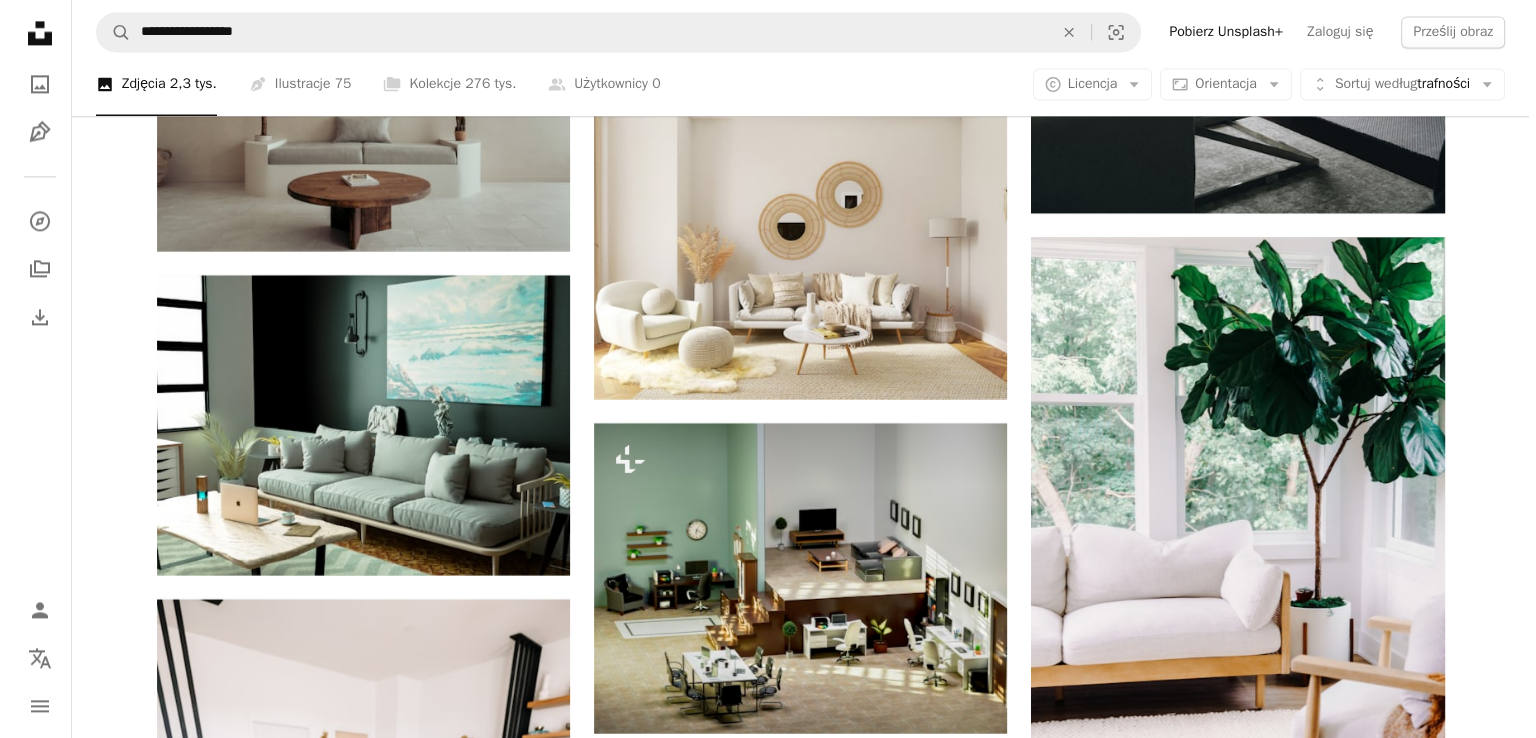 scroll, scrollTop: 10392, scrollLeft: 0, axis: vertical 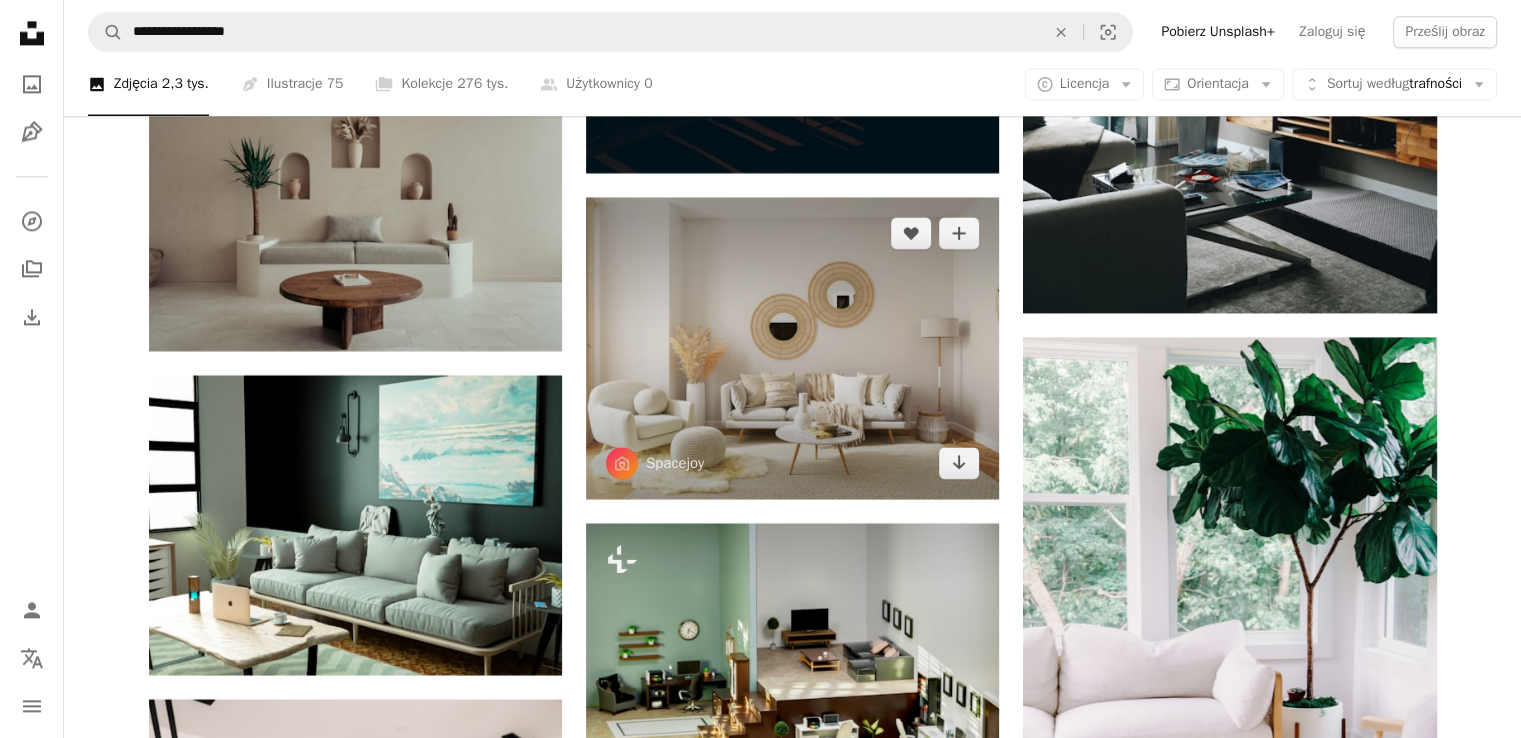click at bounding box center (792, 348) 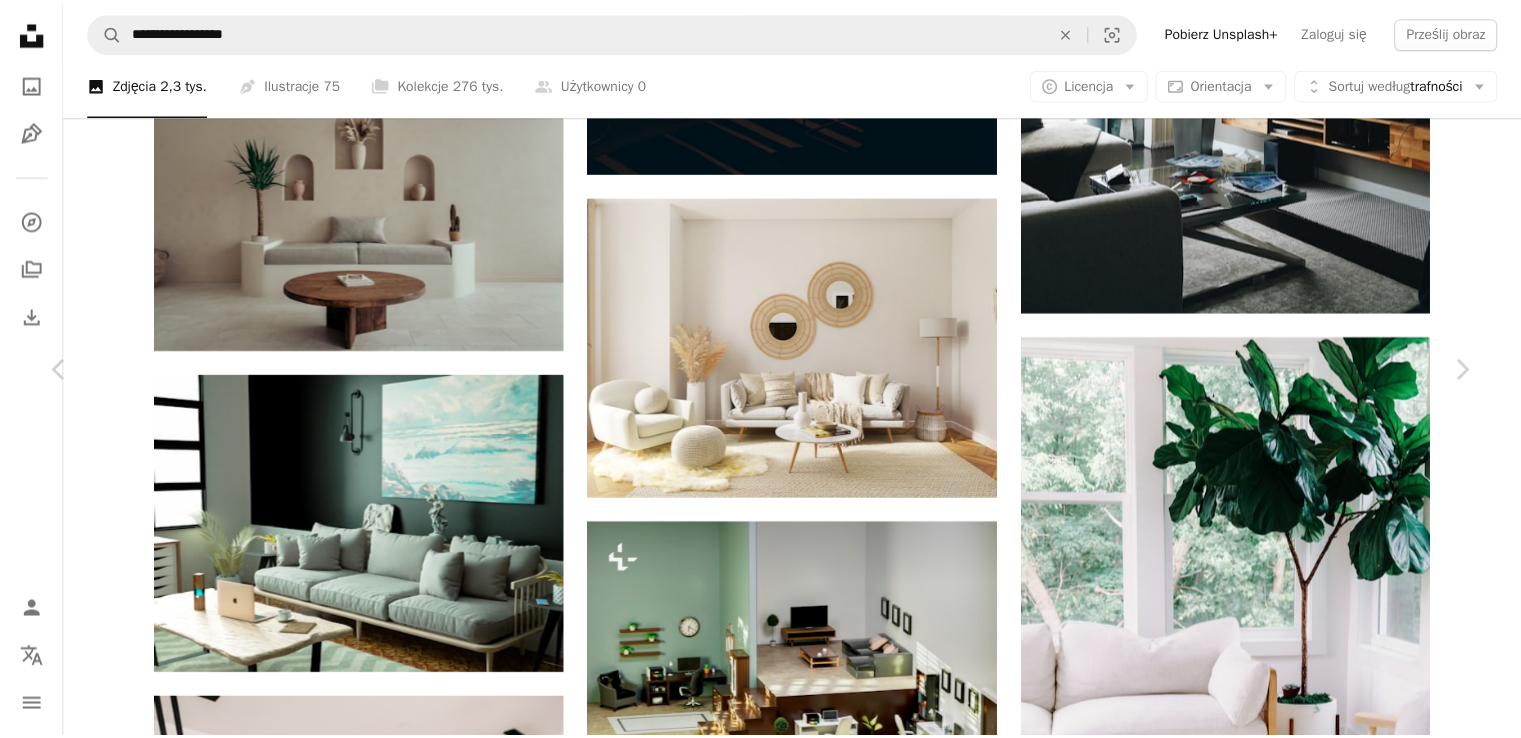 scroll, scrollTop: 0, scrollLeft: 0, axis: both 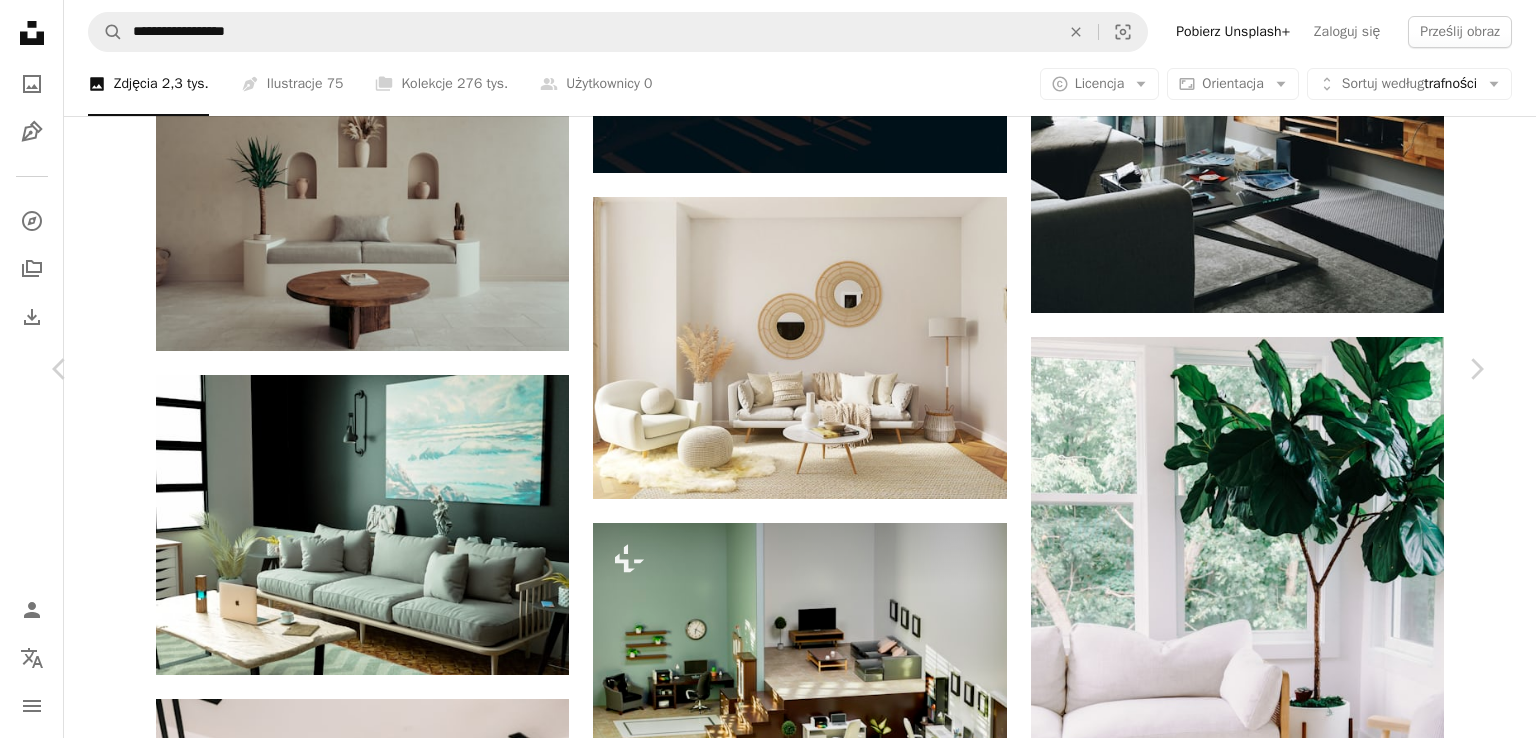 click on "An X shape" at bounding box center [20, 20] 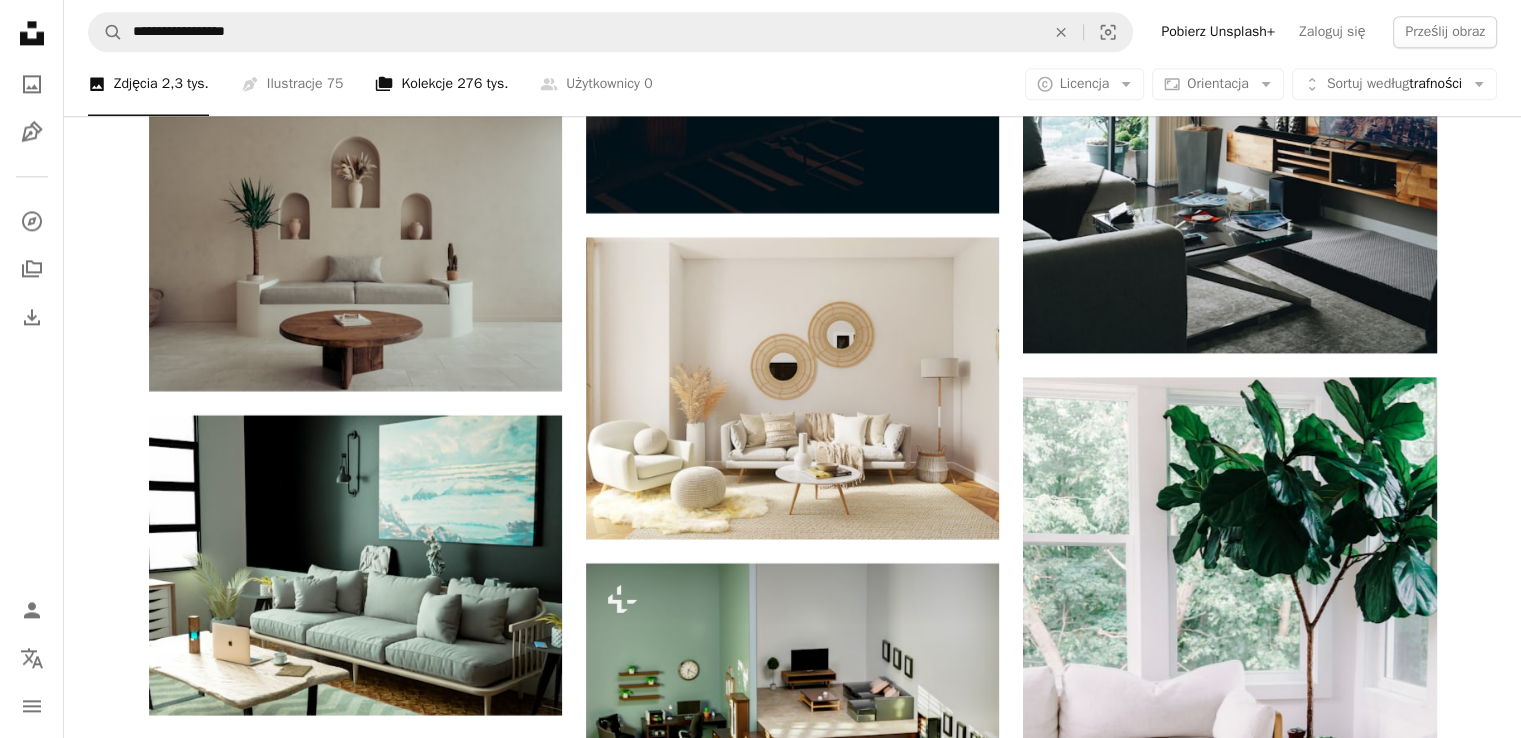 scroll, scrollTop: 10192, scrollLeft: 0, axis: vertical 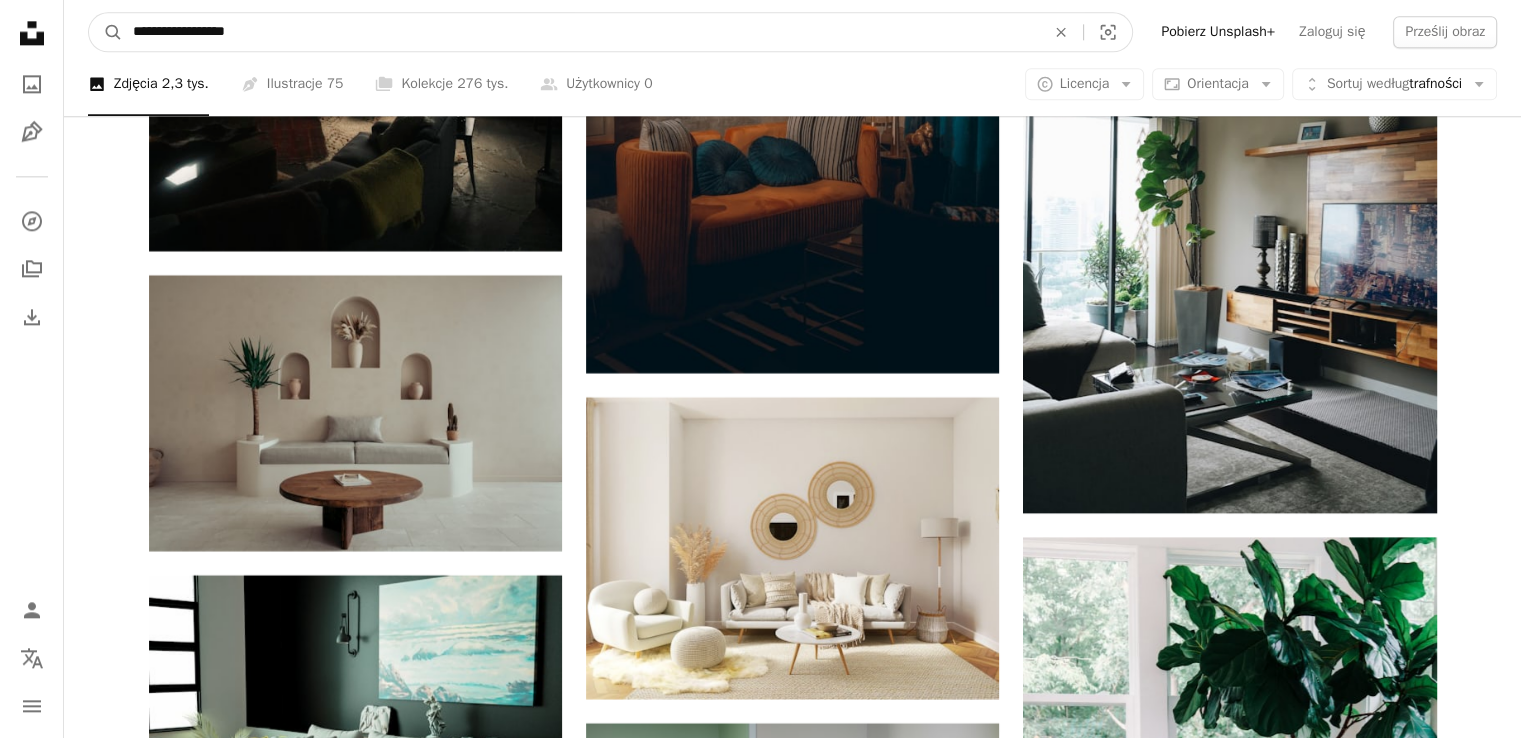drag, startPoint x: 261, startPoint y: 34, endPoint x: 128, endPoint y: 32, distance: 133.01503 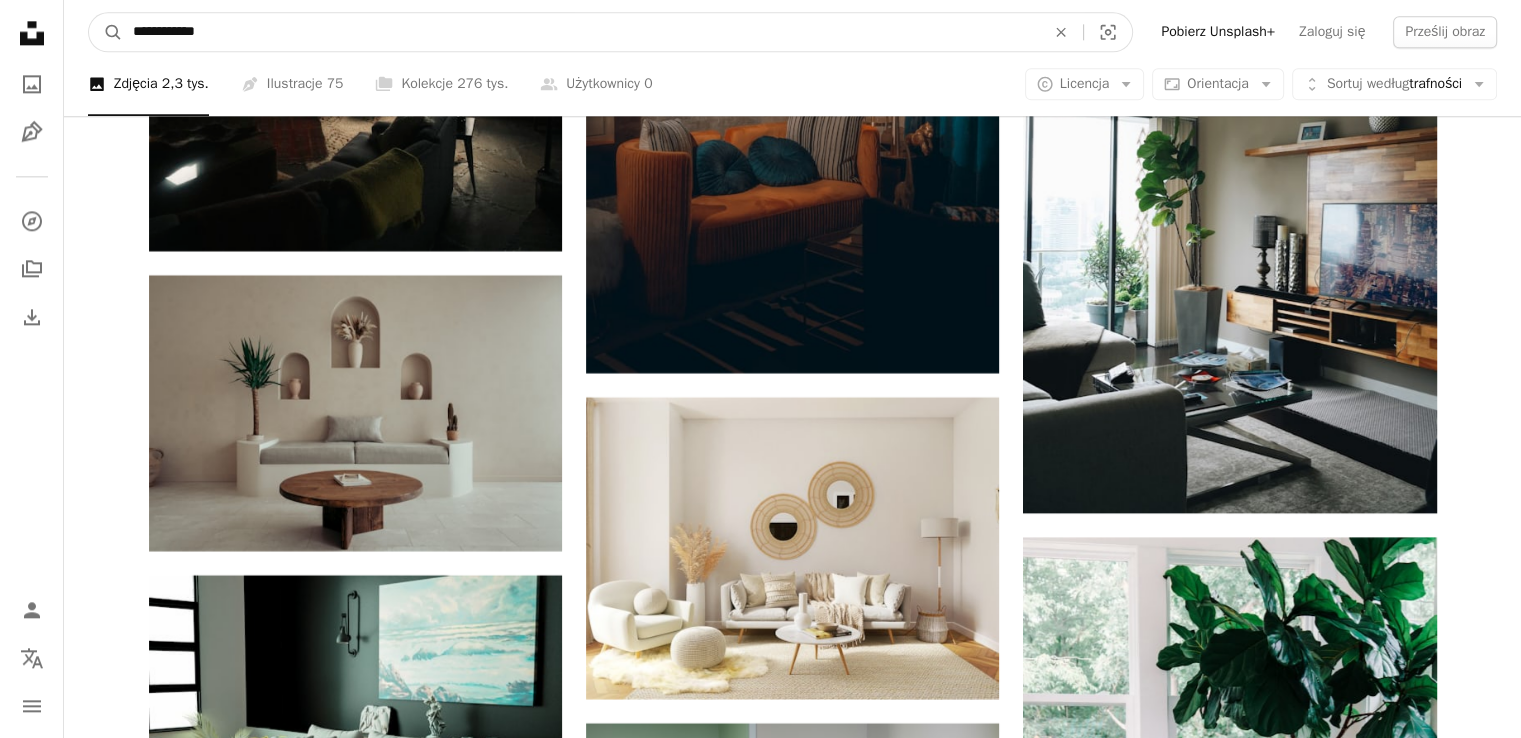 type on "**********" 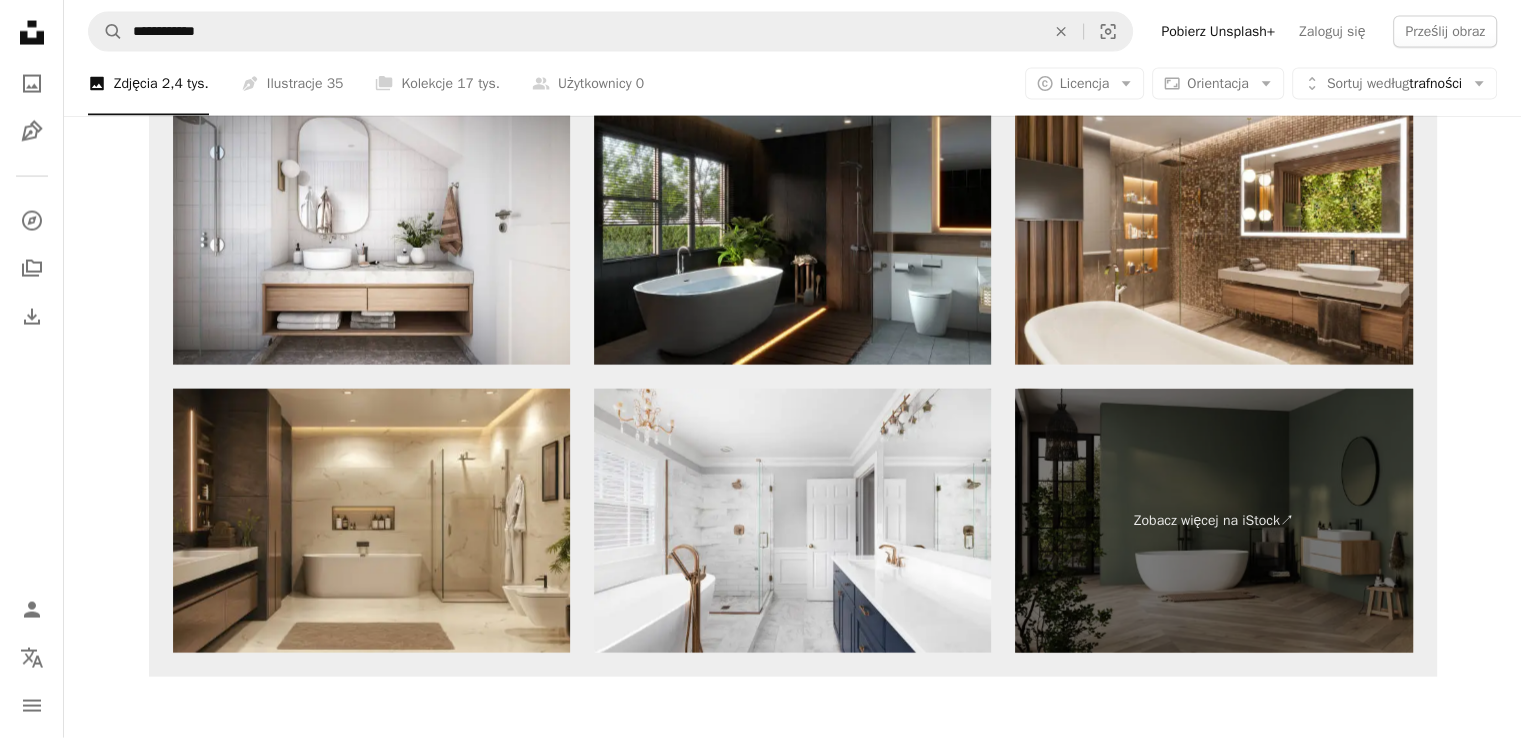 scroll, scrollTop: 4500, scrollLeft: 0, axis: vertical 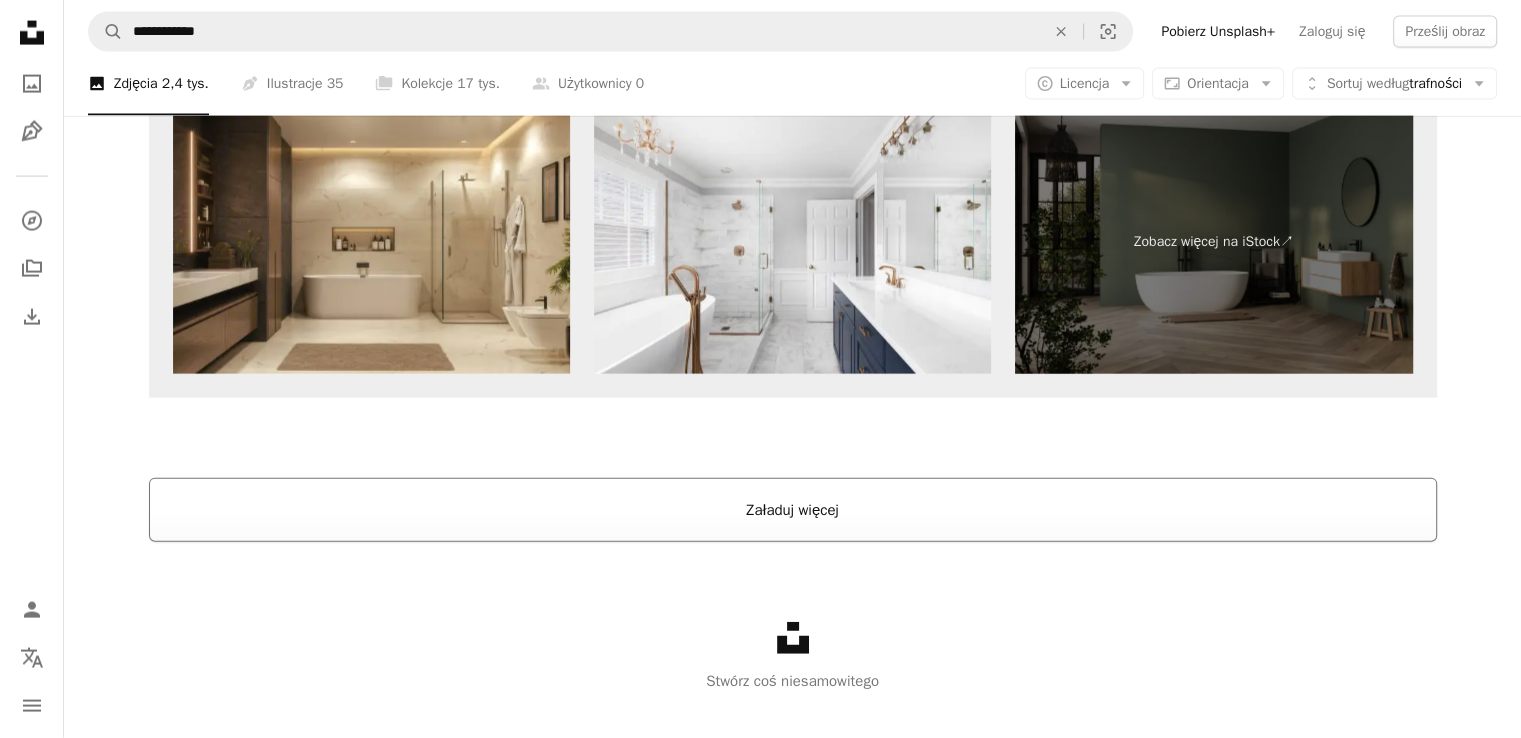 click on "Załaduj więcej" at bounding box center (792, 510) 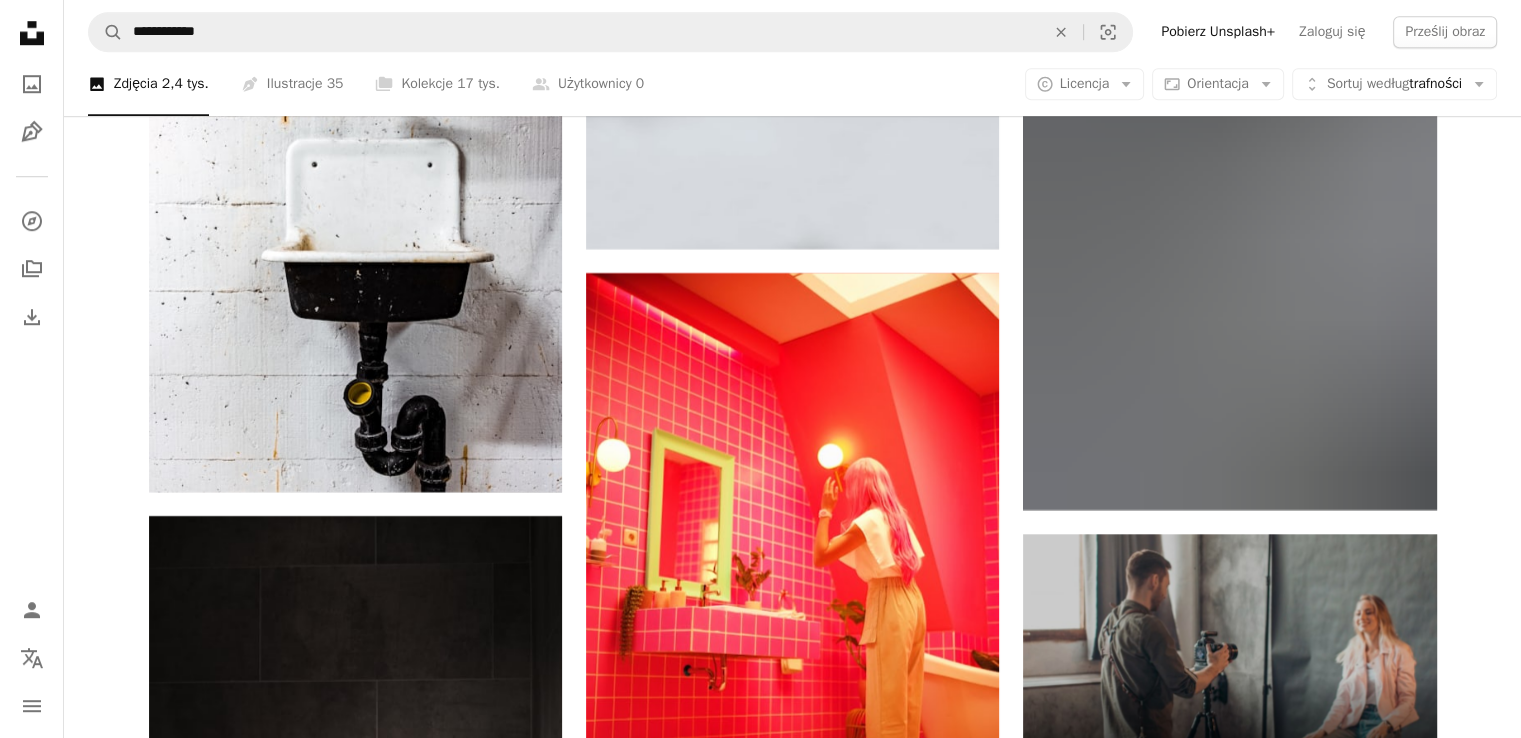 scroll, scrollTop: 9400, scrollLeft: 0, axis: vertical 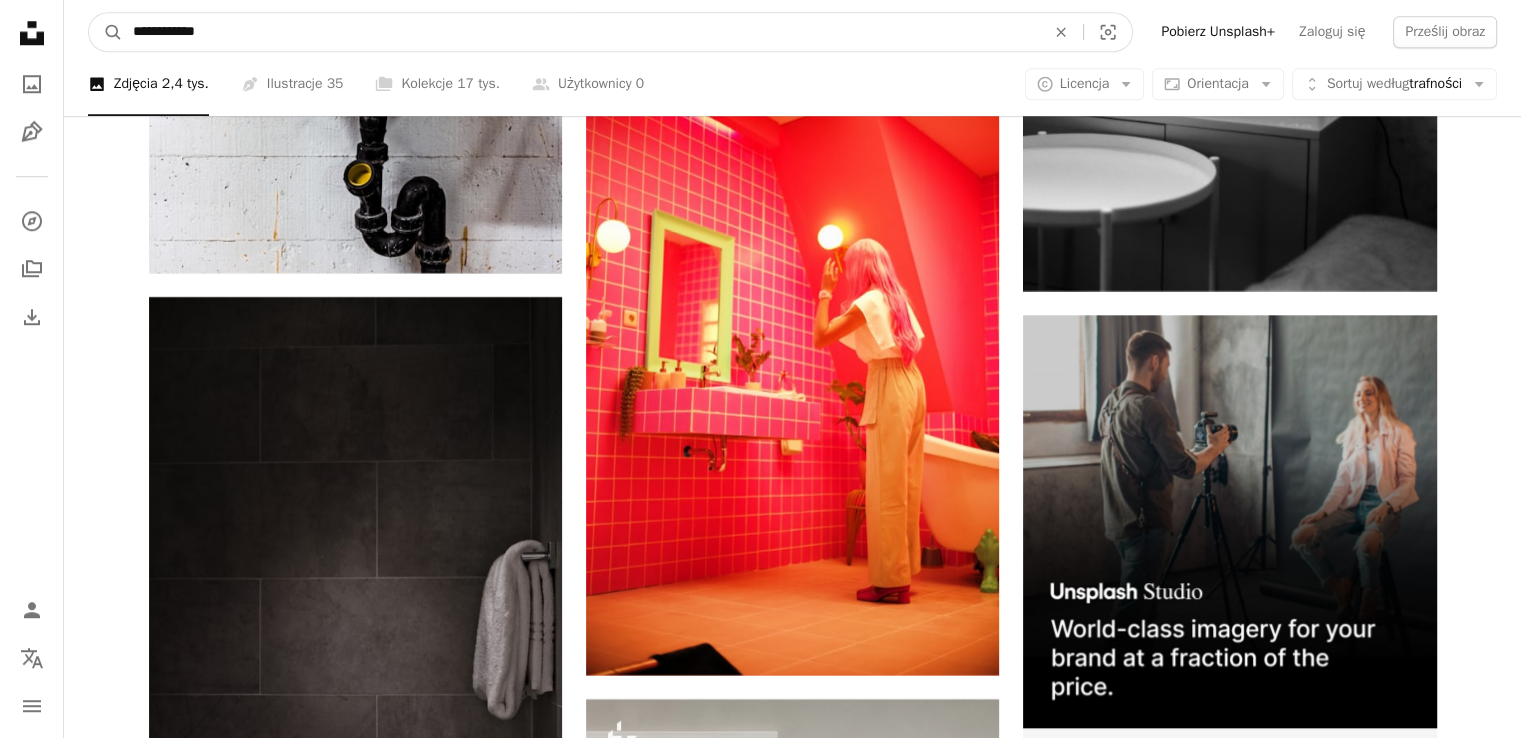 click on "**********" at bounding box center [581, 32] 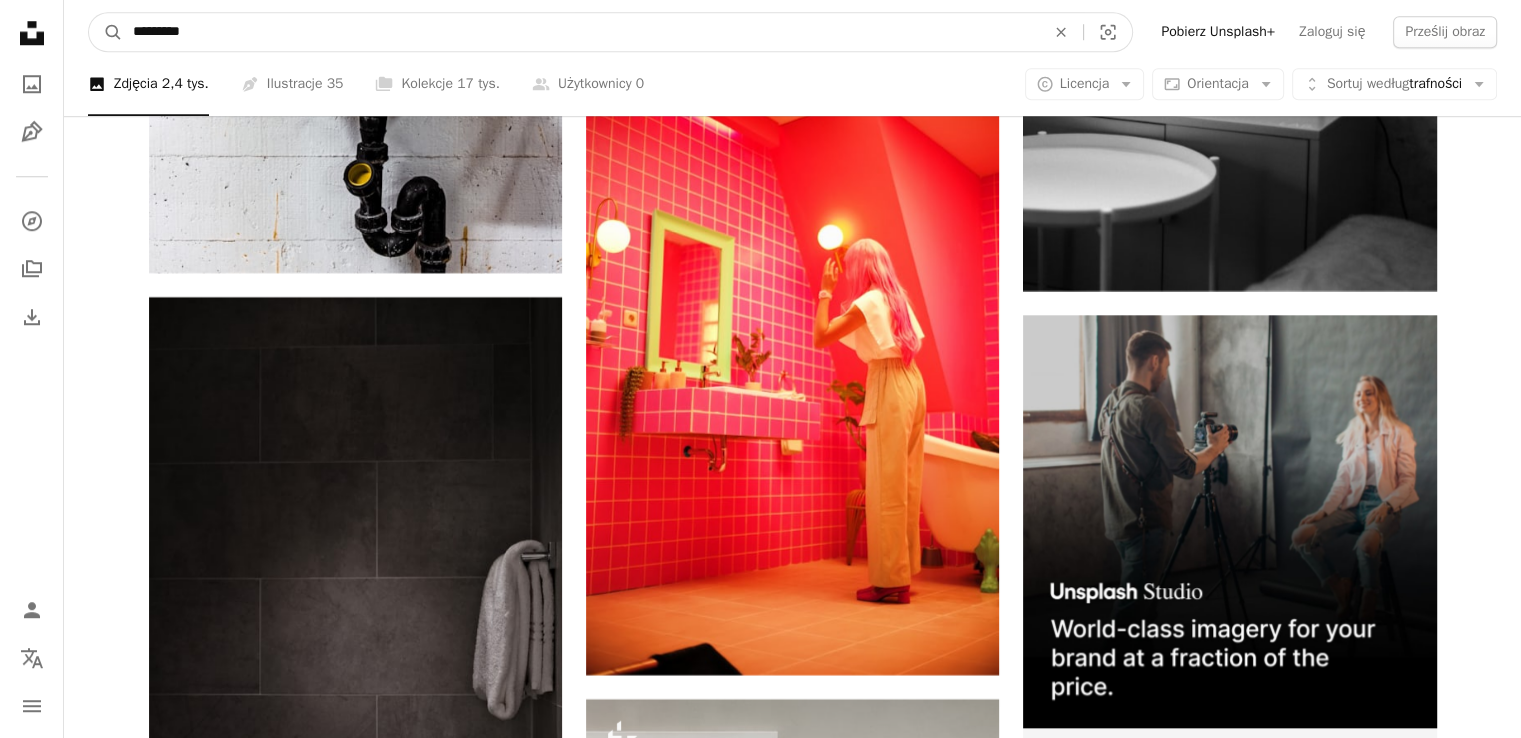 type on "********" 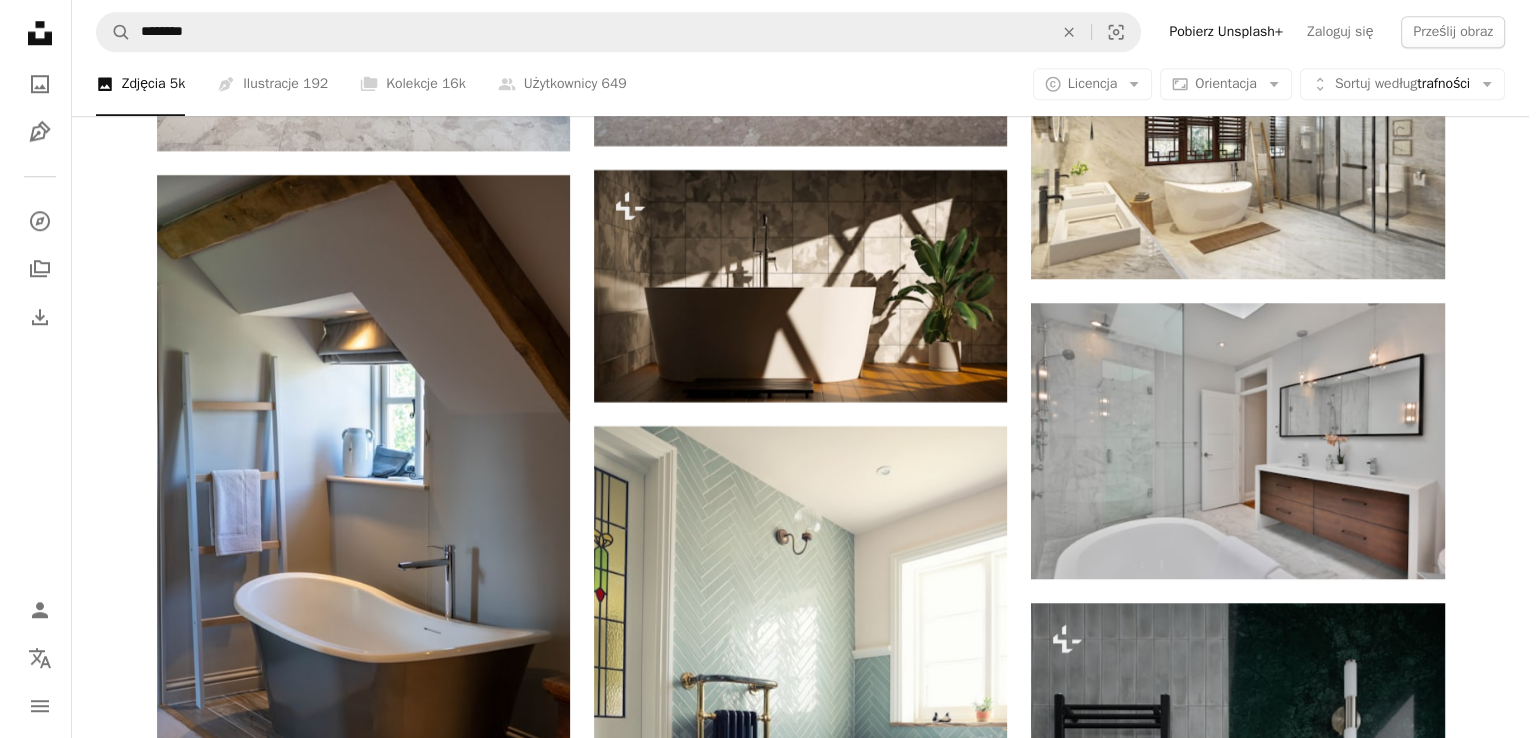 scroll, scrollTop: 0, scrollLeft: 0, axis: both 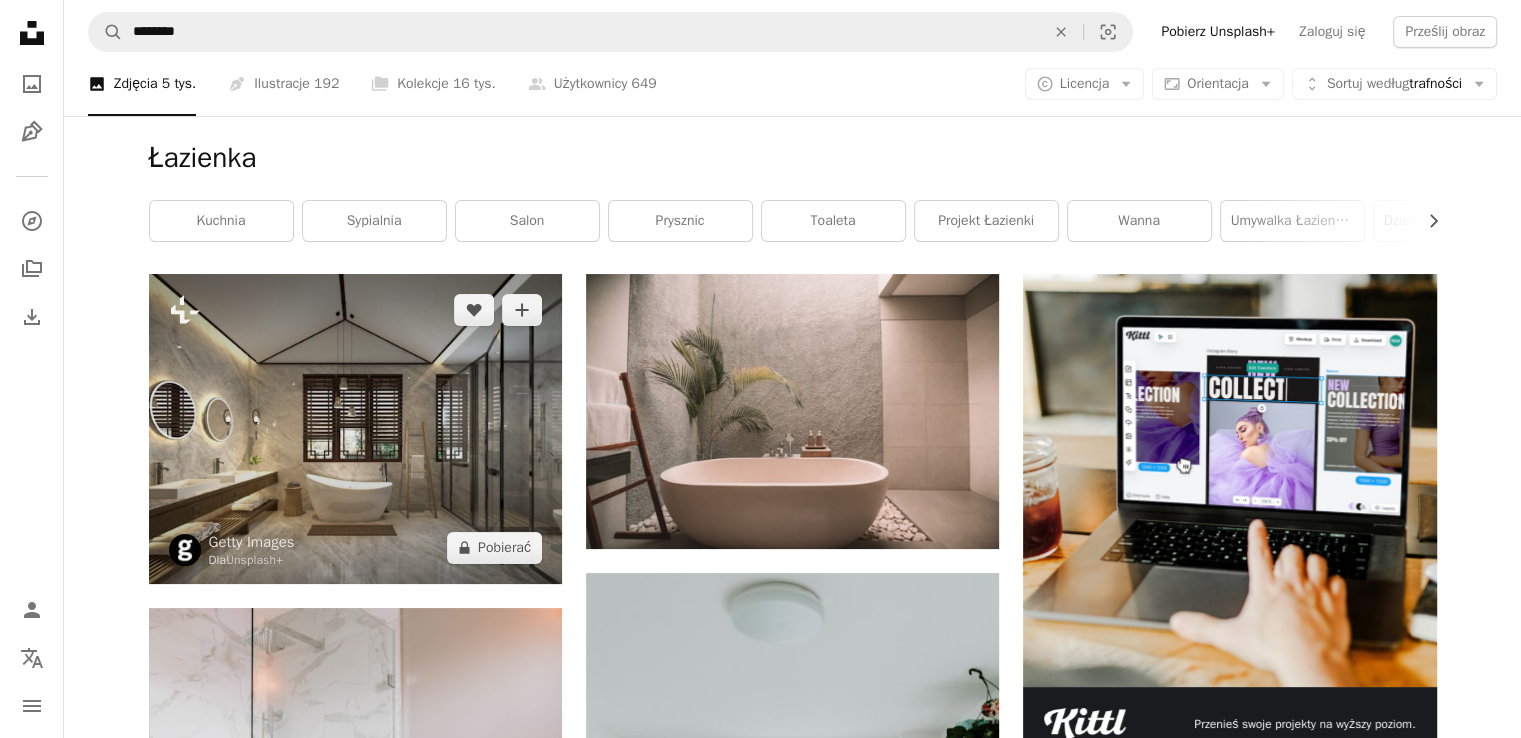 click at bounding box center (355, 429) 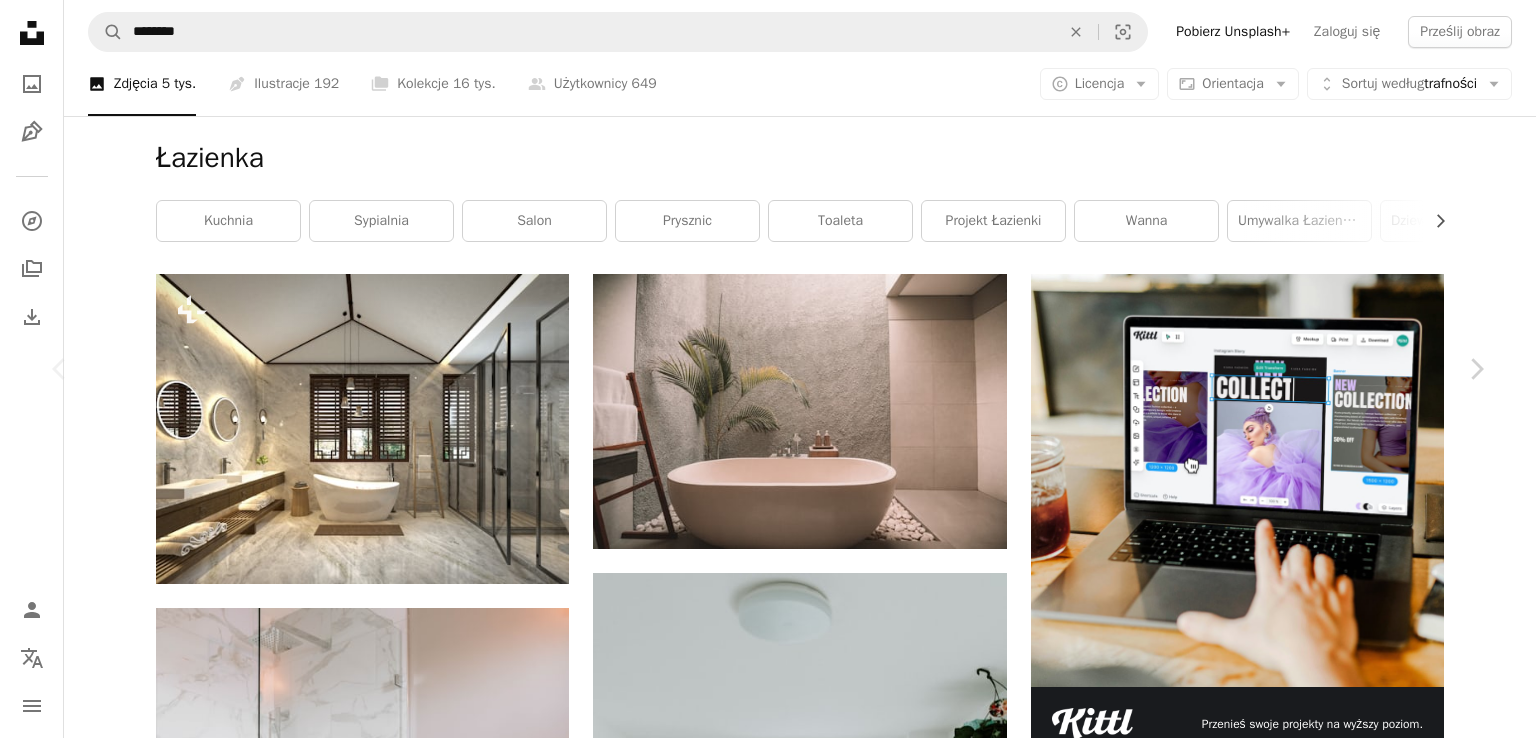 click on "Pobierać" at bounding box center [1338, 14220] 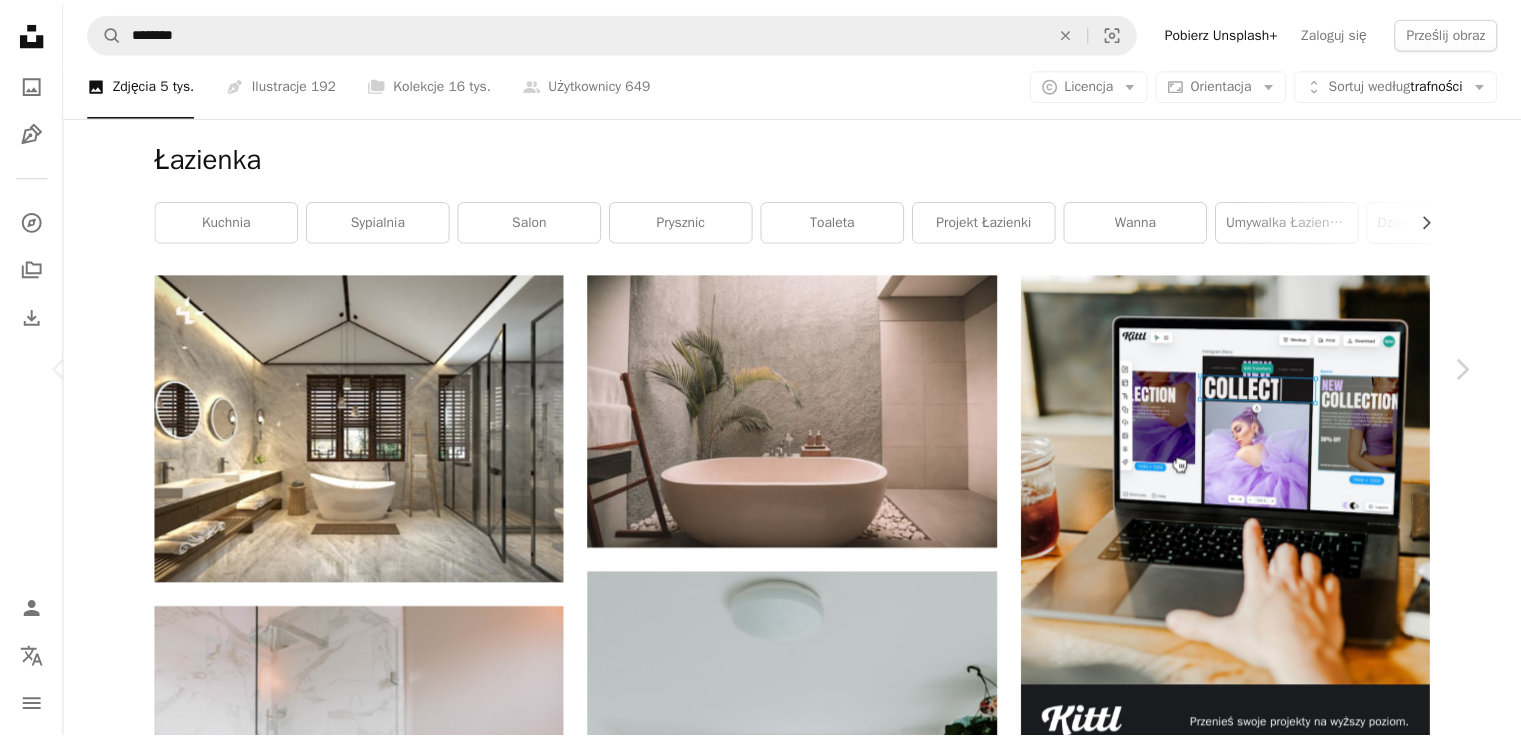 scroll, scrollTop: 6221, scrollLeft: 0, axis: vertical 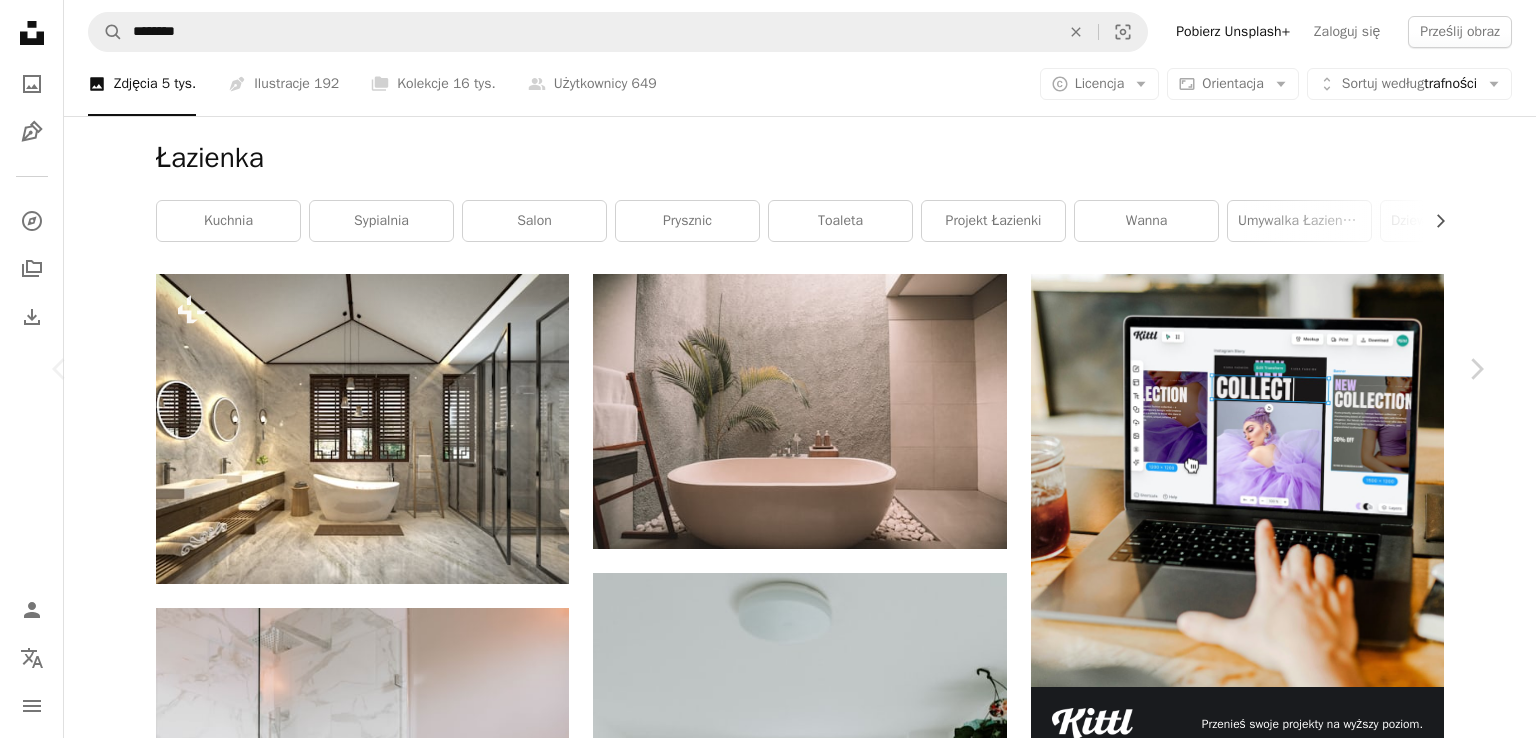 click on "Pobierać" at bounding box center (900, 14769) 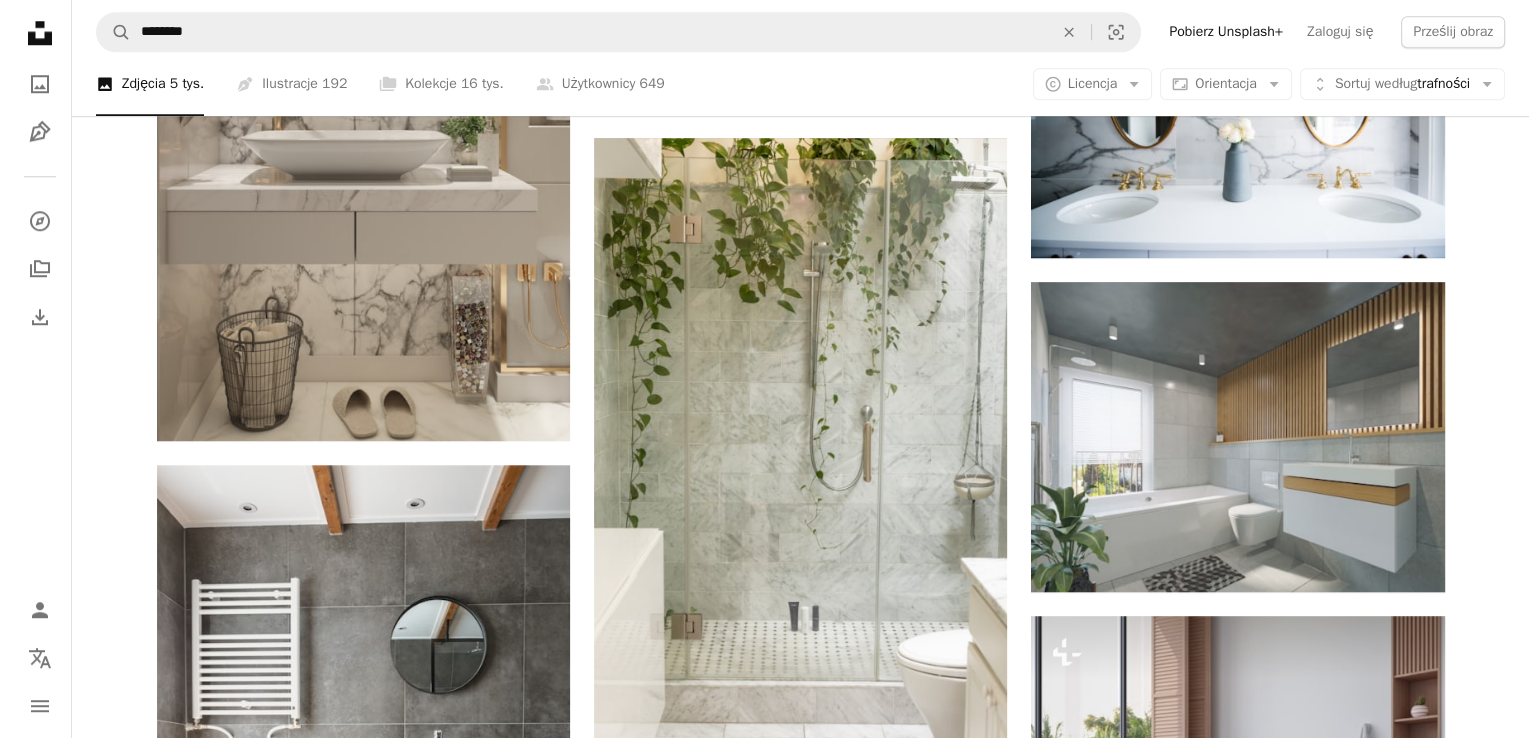 scroll, scrollTop: 1500, scrollLeft: 0, axis: vertical 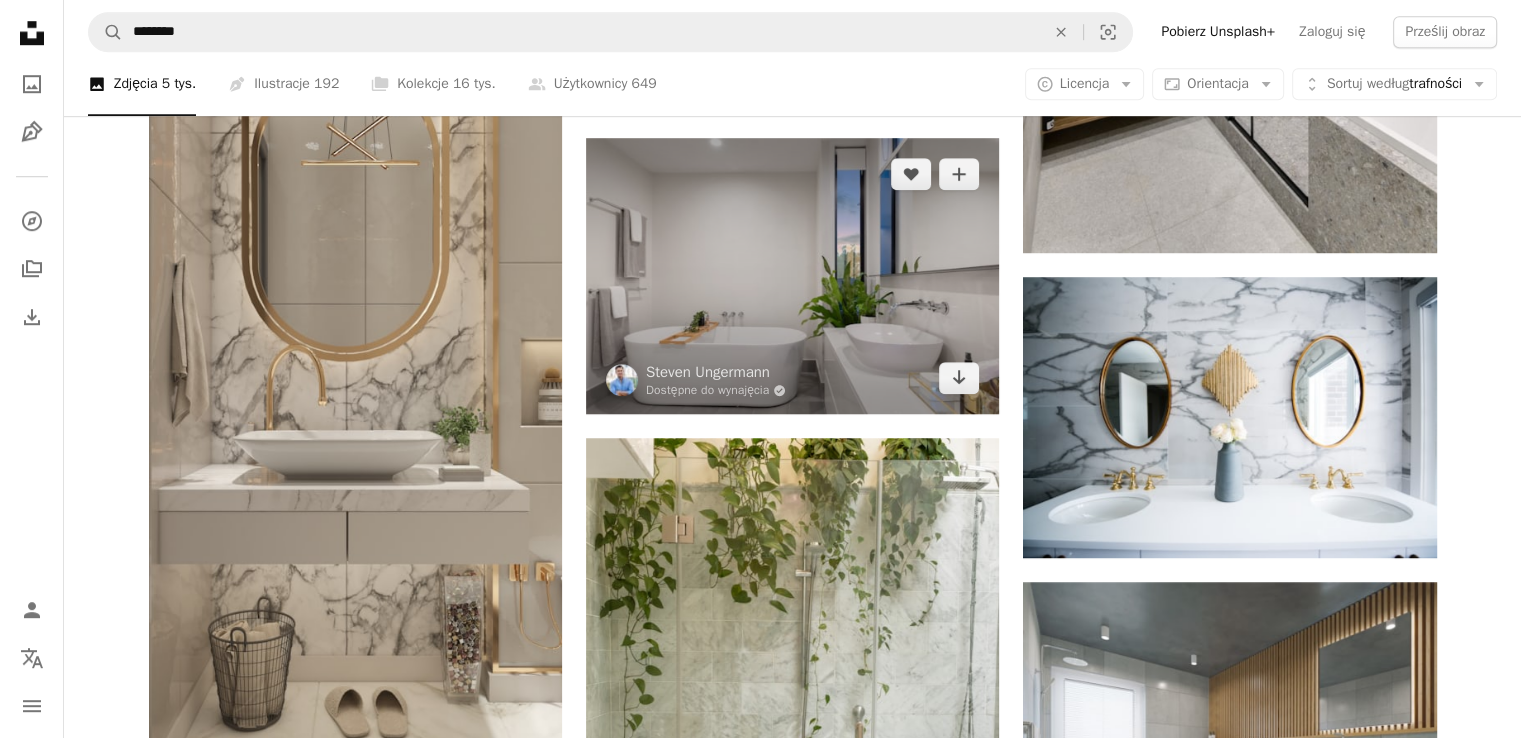 click at bounding box center (792, 276) 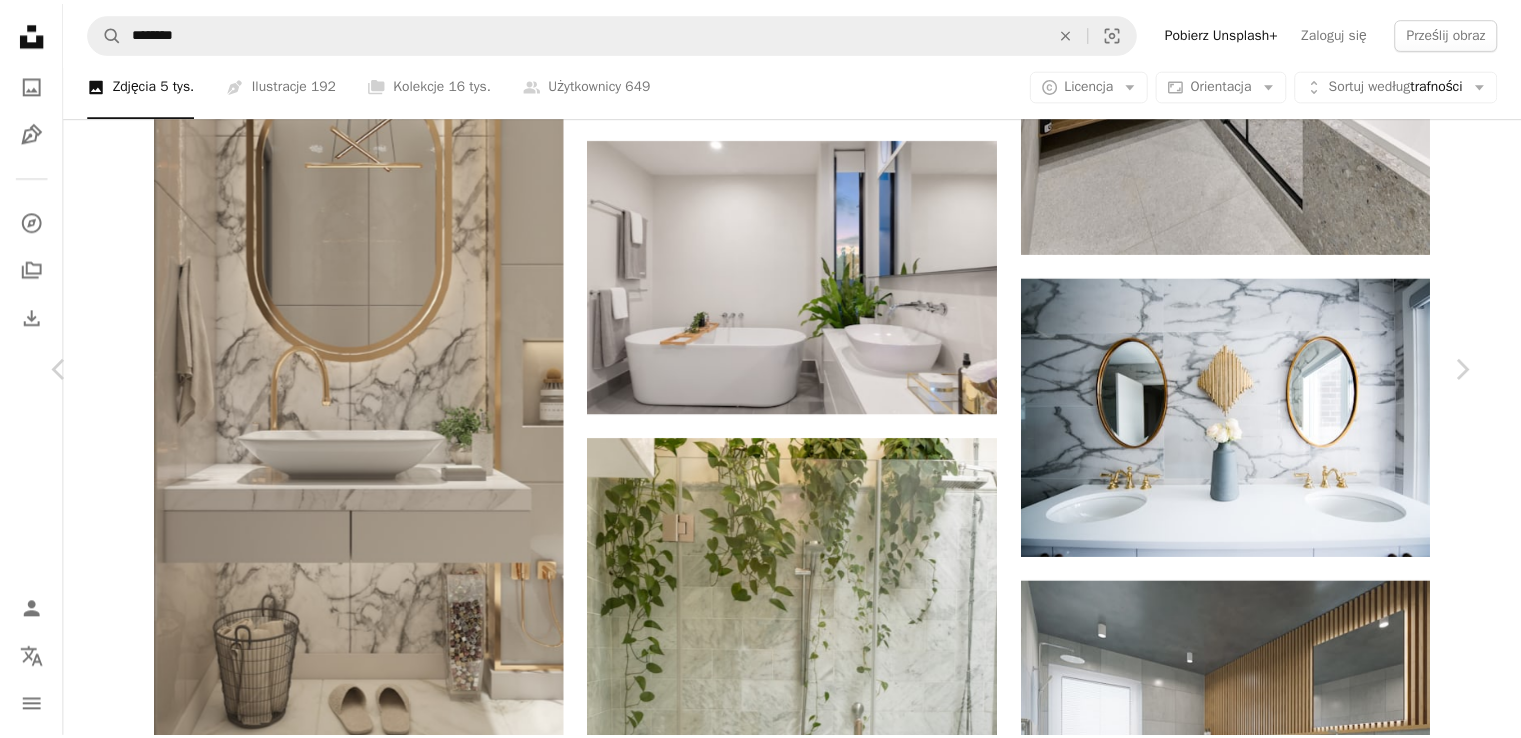 scroll, scrollTop: 7288, scrollLeft: 0, axis: vertical 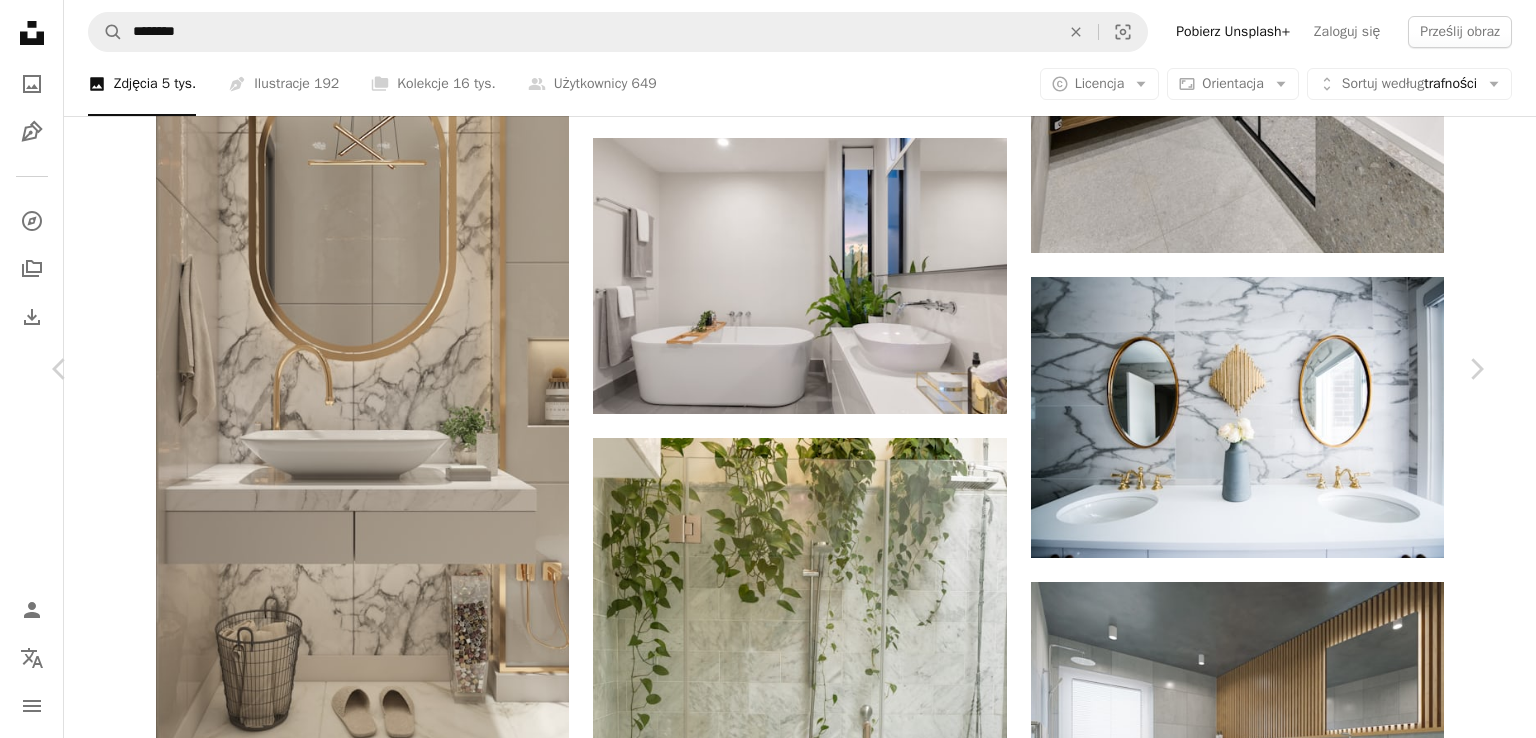 click on "An X shape Chevron left Chevron right [FIRST] [LAST] Dostępne do wynajęcia A checkmark inside of a circle A heart A plus sign Edytuj obraz Plus sign for Unsplash+ Pobierz za darmo Chevron down Zoom in Widoki 7 819 343 Pobieranie 55 280 A forward-right arrow Udział Info icon Informacje More Actions Dziękuję za wykorzystanie moich zdjęć! Jeśli chcesz podać źródło, podaj link do https://www.hausphotomedia.com/ A map marker Brisbane QLD, Australia Calendar outlined Opublikowano dnia [DATE] r. Camera NIKON CORPORATION, NIKON D750 Safety Bezpłatne do użytku na podstawie licencji Unsplash zachód słońca architektura wnętrz wnętrze łazienka wanna roślina doniczkowa projekt łazienki ręczniki lustro łazienkowe umywalka łazienkowa próżność płytki łazienkowe łazienki wnętrze łazienki biała łazienka lustro toaletowe fotografia wnętrz zielony pokój Australia Tapety HD Przeglądaj powiązane obrazy premium w iStock | Zaoszczędź 20% z kodem UNSPLASH20 ↗ Powiązane obrazy" at bounding box center (768, 13043) 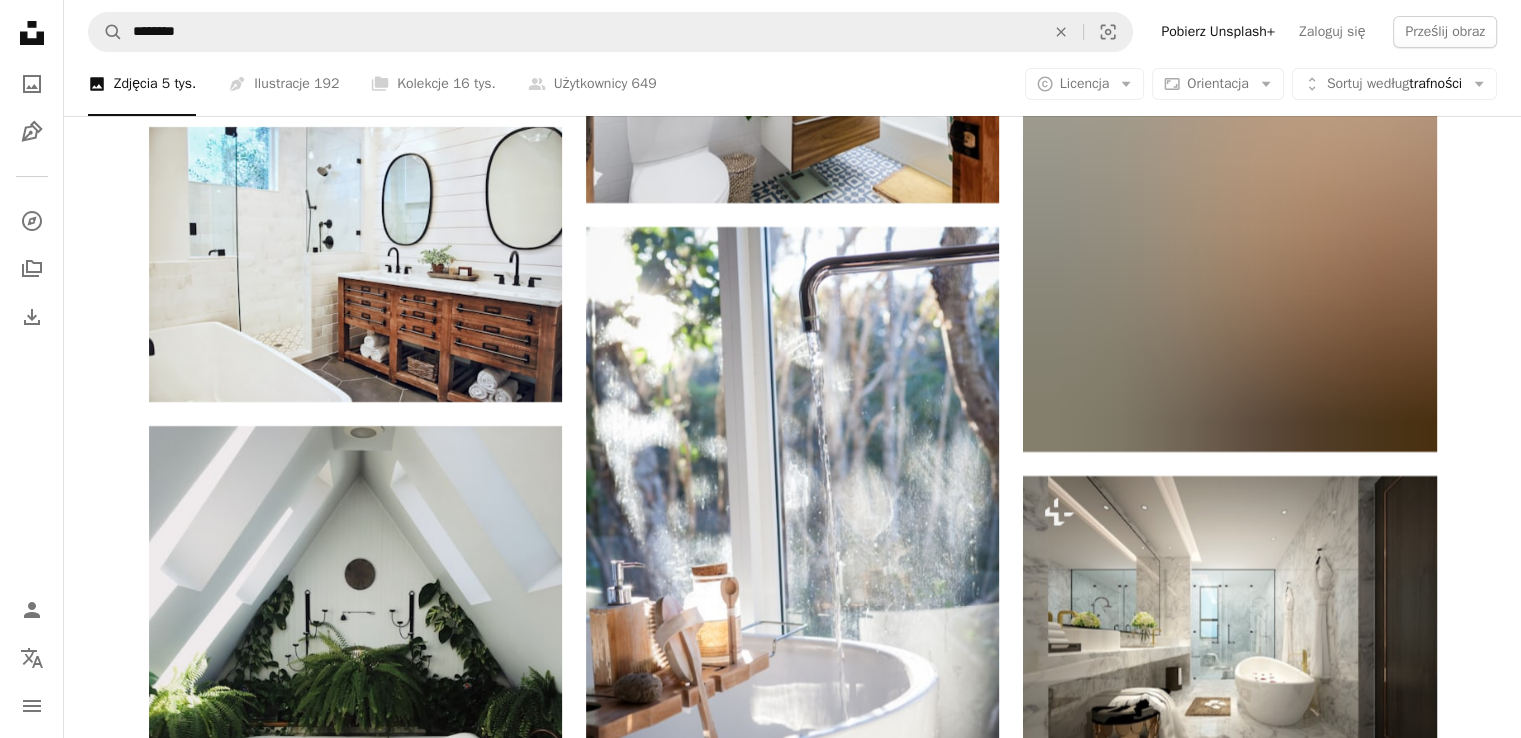 scroll, scrollTop: 8100, scrollLeft: 0, axis: vertical 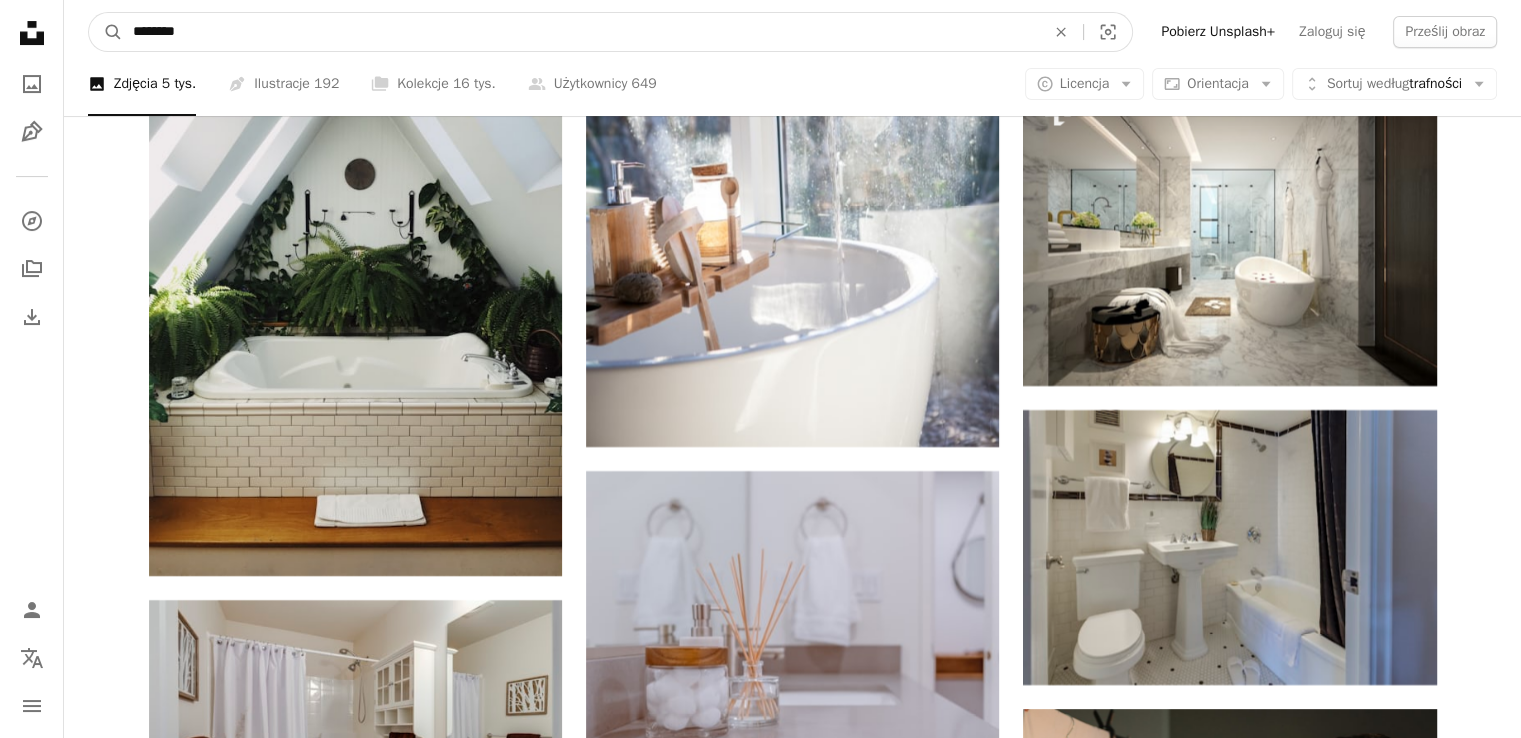click on "********" at bounding box center [581, 32] 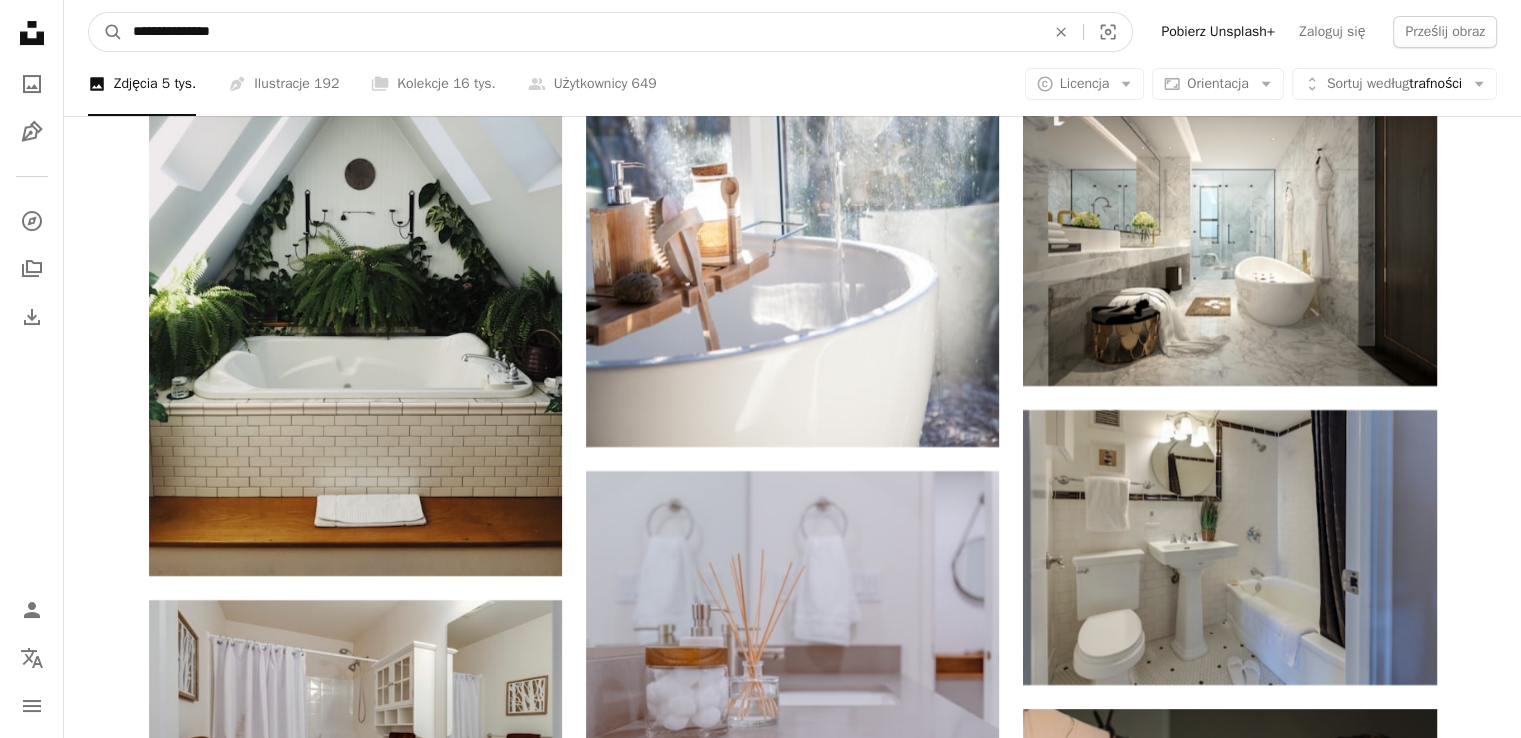 type on "**********" 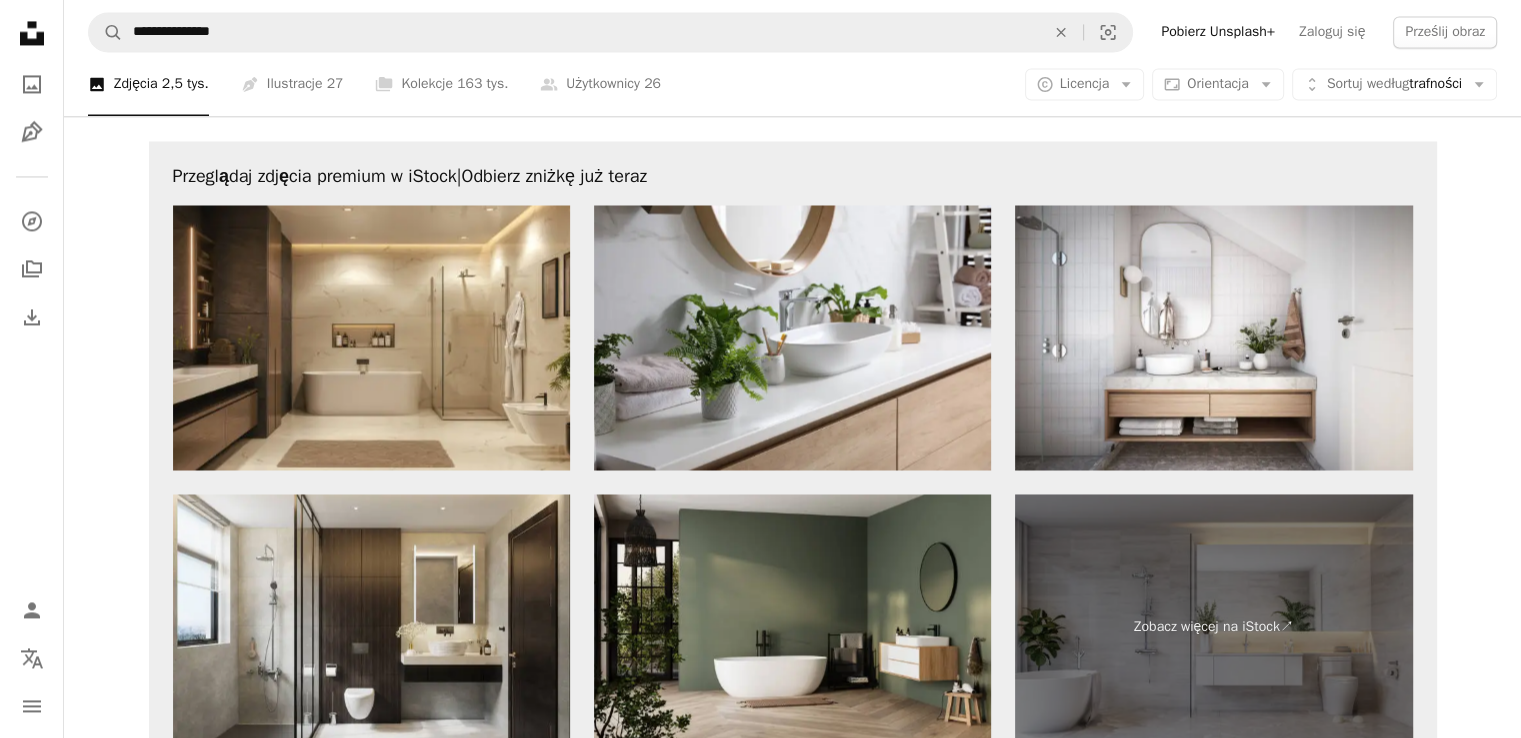 scroll, scrollTop: 3700, scrollLeft: 0, axis: vertical 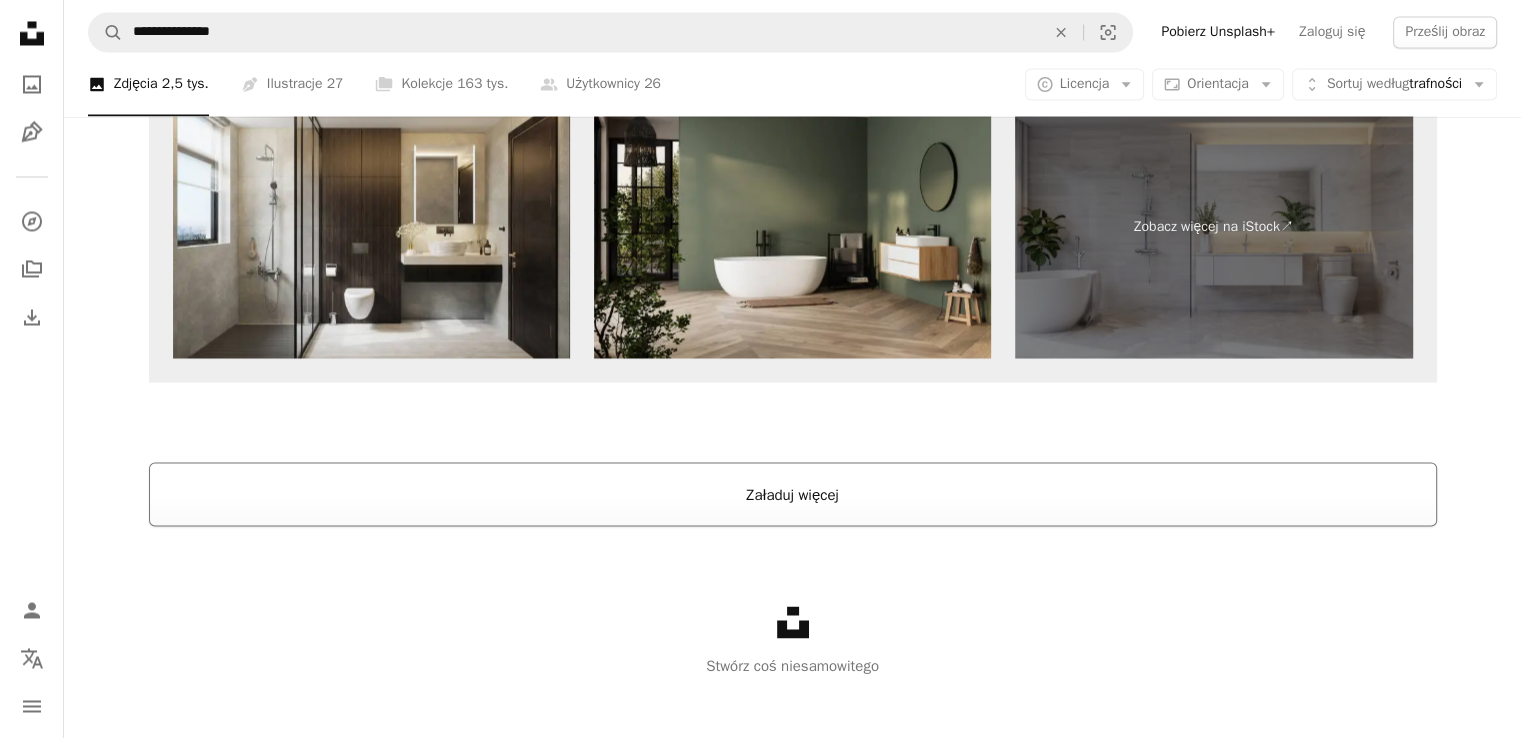 click on "Załaduj więcej" at bounding box center [792, 494] 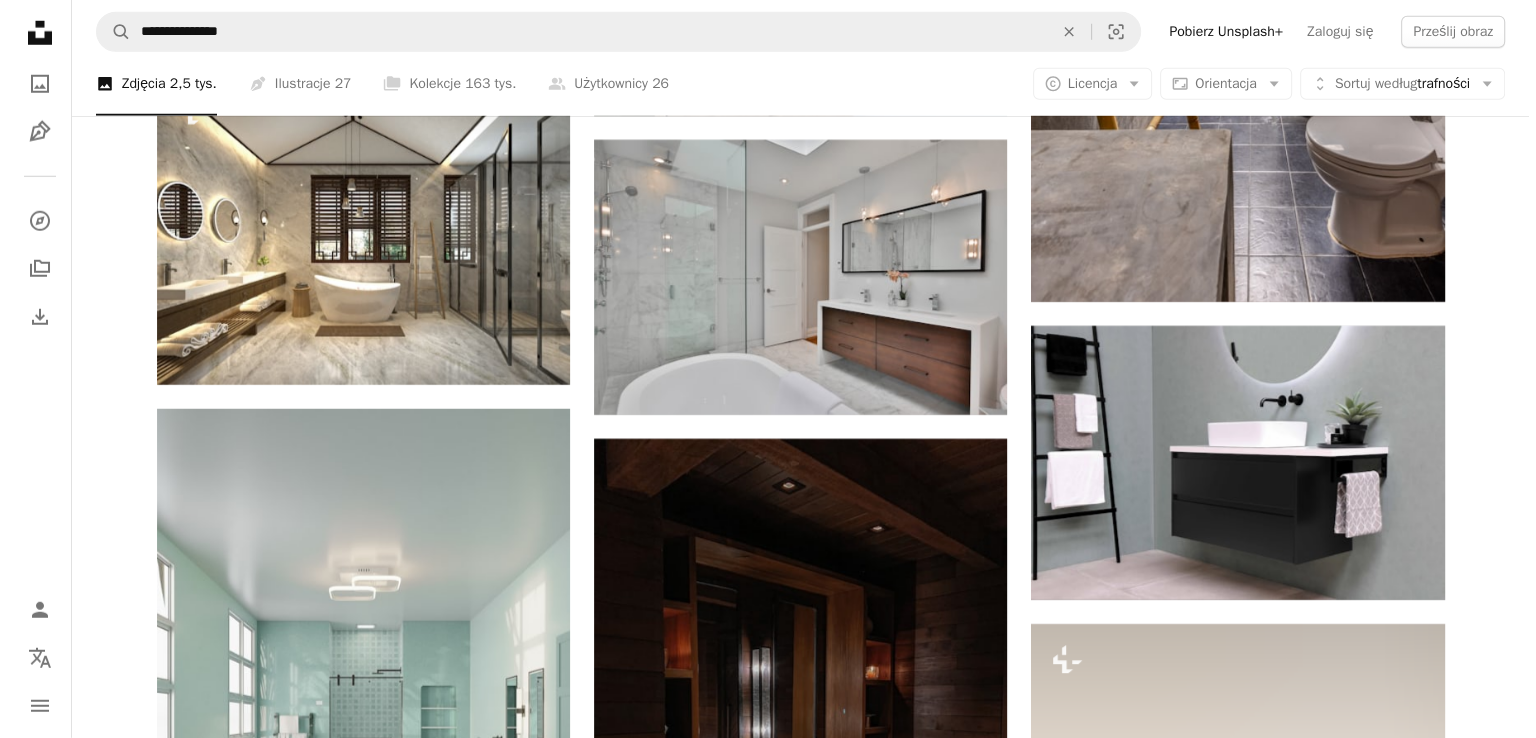 scroll, scrollTop: 5900, scrollLeft: 0, axis: vertical 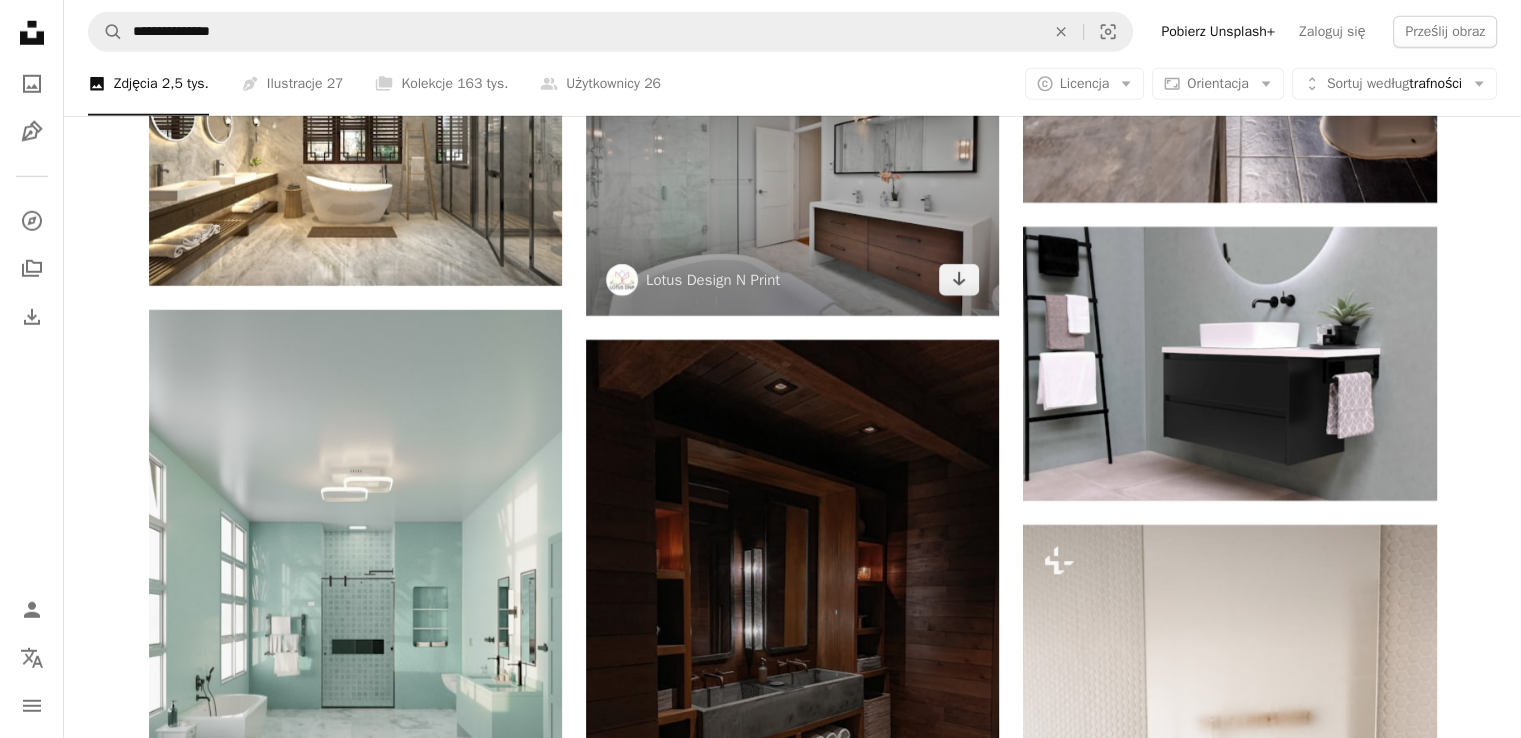 click at bounding box center [792, 178] 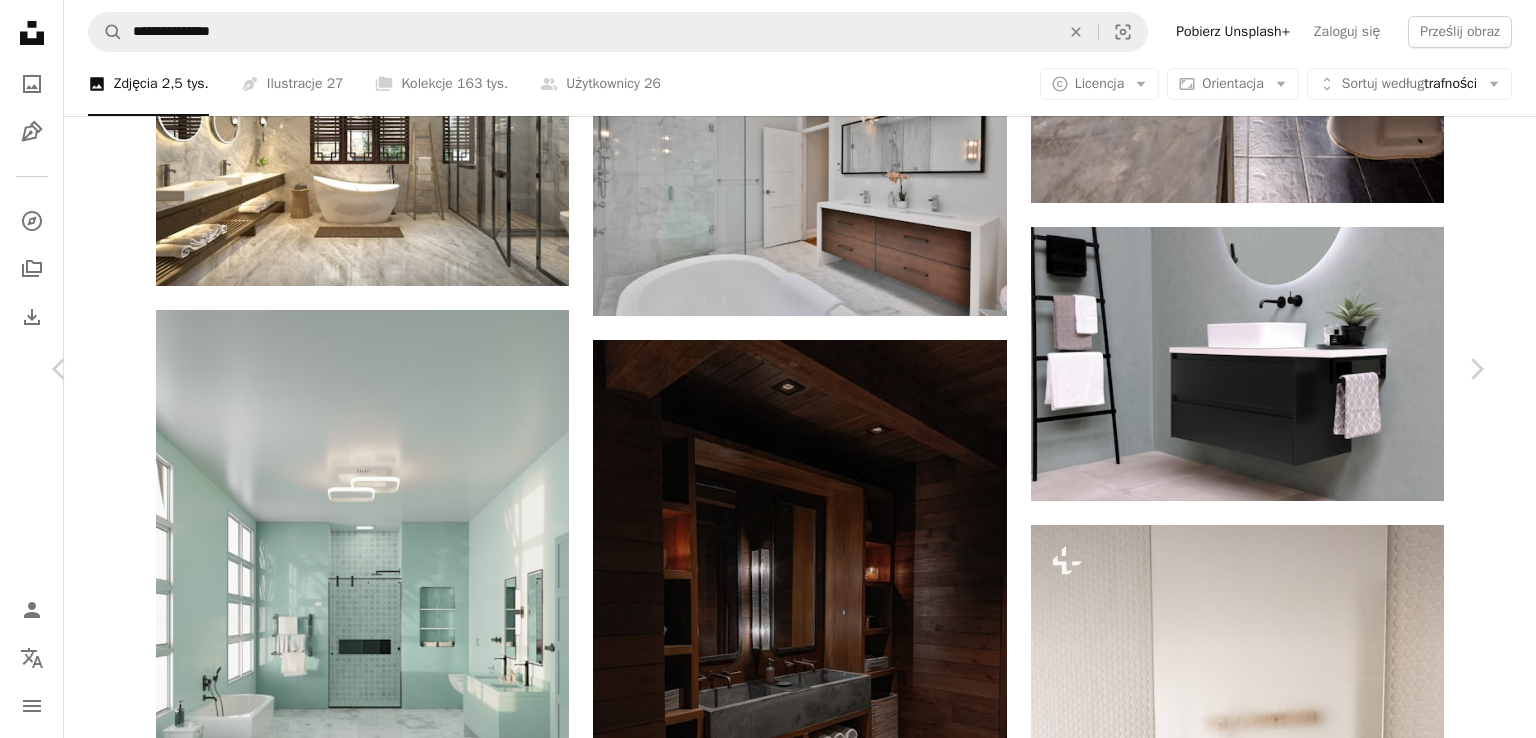 scroll, scrollTop: 3100, scrollLeft: 0, axis: vertical 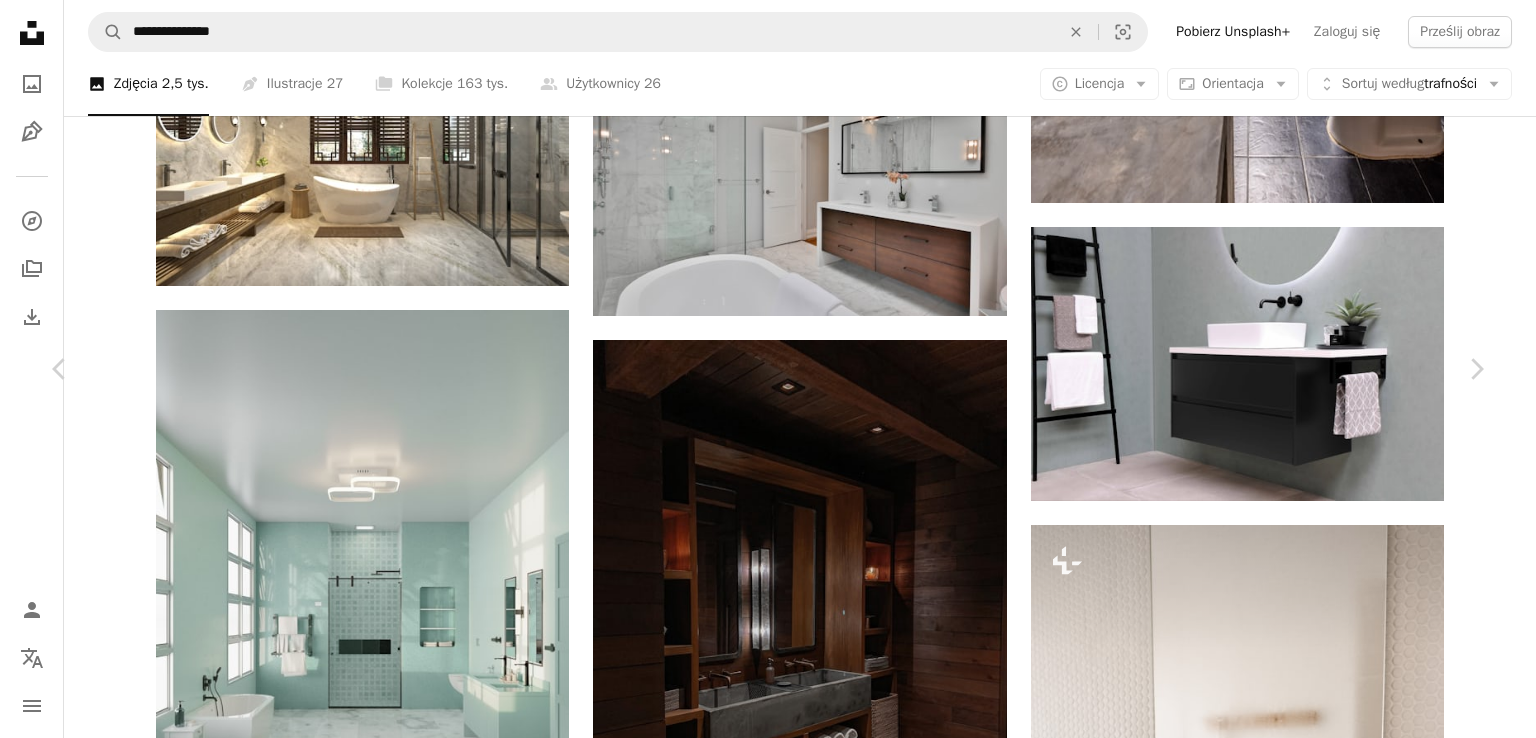 click on "An X shape Chevron left Chevron right [FIRST] [LAST] Dostępne do wynajęcia A checkmark inside of a circle A heart A plus sign Edytuj obraz Plus sign for Unsplash+ Pobierz za darmo Chevron down Zoom in Widoki 3366 Pobieranie 37 A forward-right arrow Udział Info icon Informacje More Actions Calendar outlined Opublikowano dnia [DATE] r. Camera Canon, EOS 5D Mark IV Safety Bezpłatne do użytku na podstawie licencji Unsplash architektura wnętrz łazienka podłoga prysznic toaleta w domu prysznic kran prysznicowy Obrazy Creative Commons Przeglądaj powiązane obrazy premium w iStock | Zaoszczędź 20% z kodem UNSPLASH20 Zobacz więcej na iStock ↗ Powiązane obrazy A heart A plus sign [FIRST] [LAST] Dostępne do wynajęcia A checkmark inside of a circle Arrow pointing down Plus sign for Unsplash+ A heart A plus sign Jewhenii Deshko Dla Unsplash+ A lock Pobierać A heart A plus sign [FIRST] [LAST] Dostępne do wynajęcia A checkmark inside of a circle Arrow pointing down A heart A plus sign [FIRST] [LAST] Dla" at bounding box center [768, 4113] 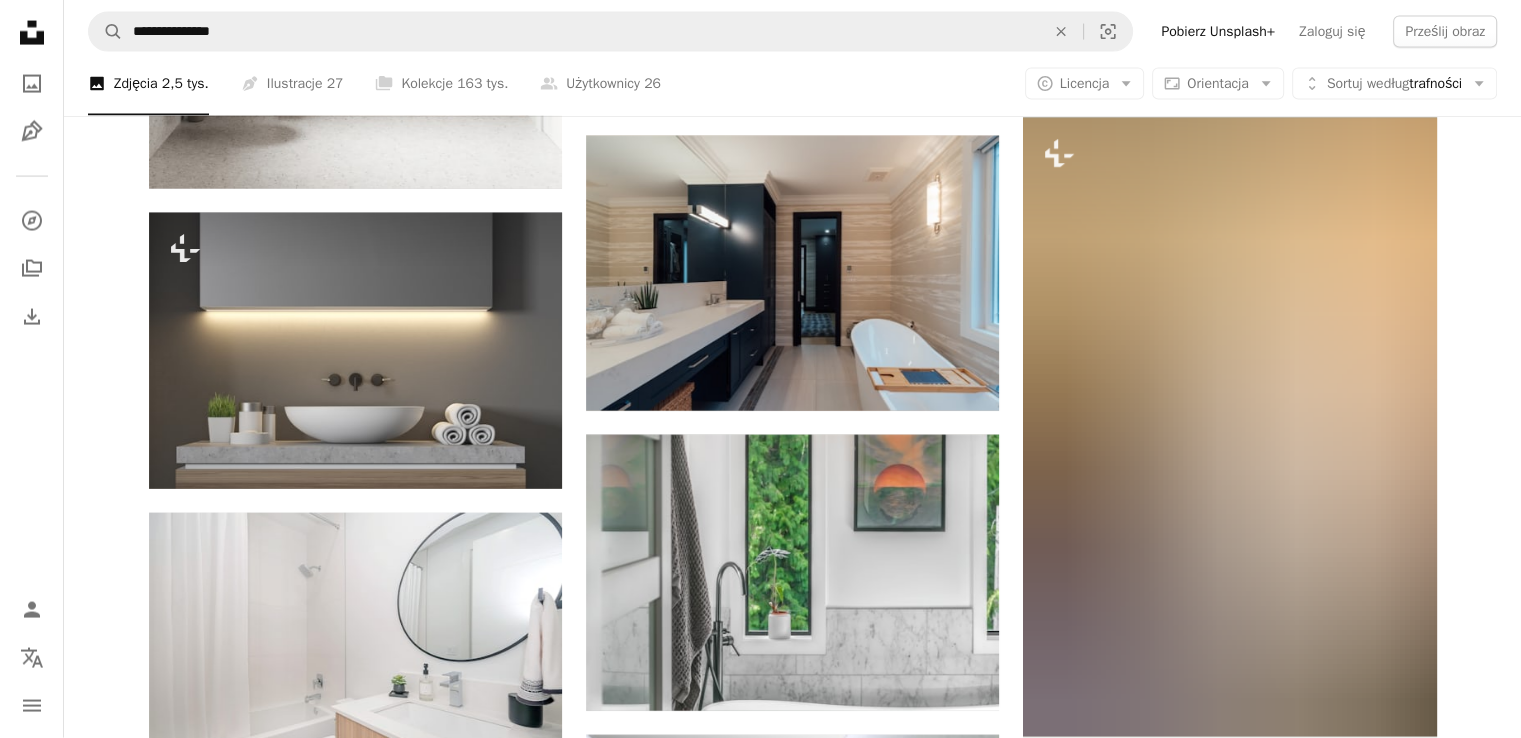 scroll, scrollTop: 11600, scrollLeft: 0, axis: vertical 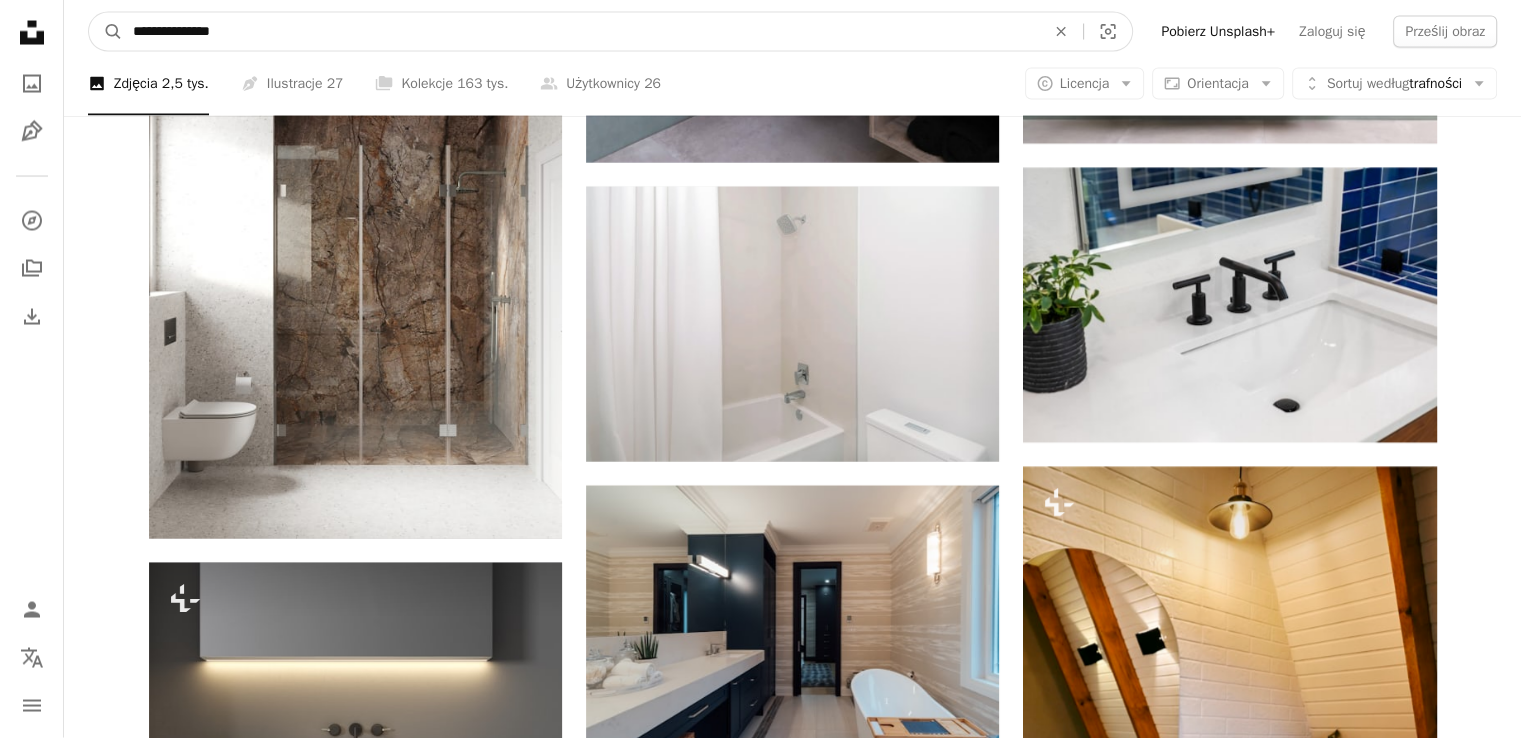 click on "**********" at bounding box center (581, 32) 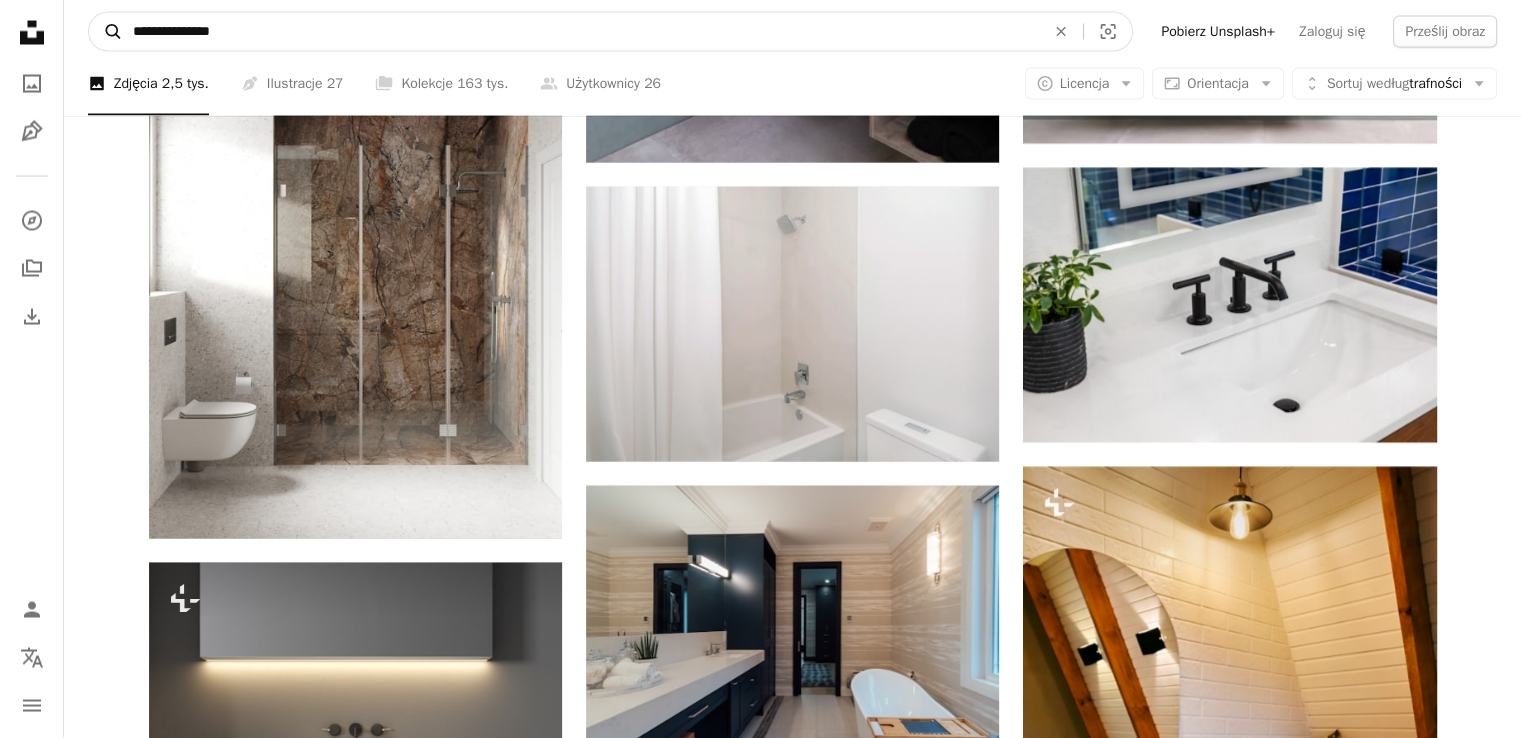 drag, startPoint x: 271, startPoint y: 30, endPoint x: 120, endPoint y: 30, distance: 151 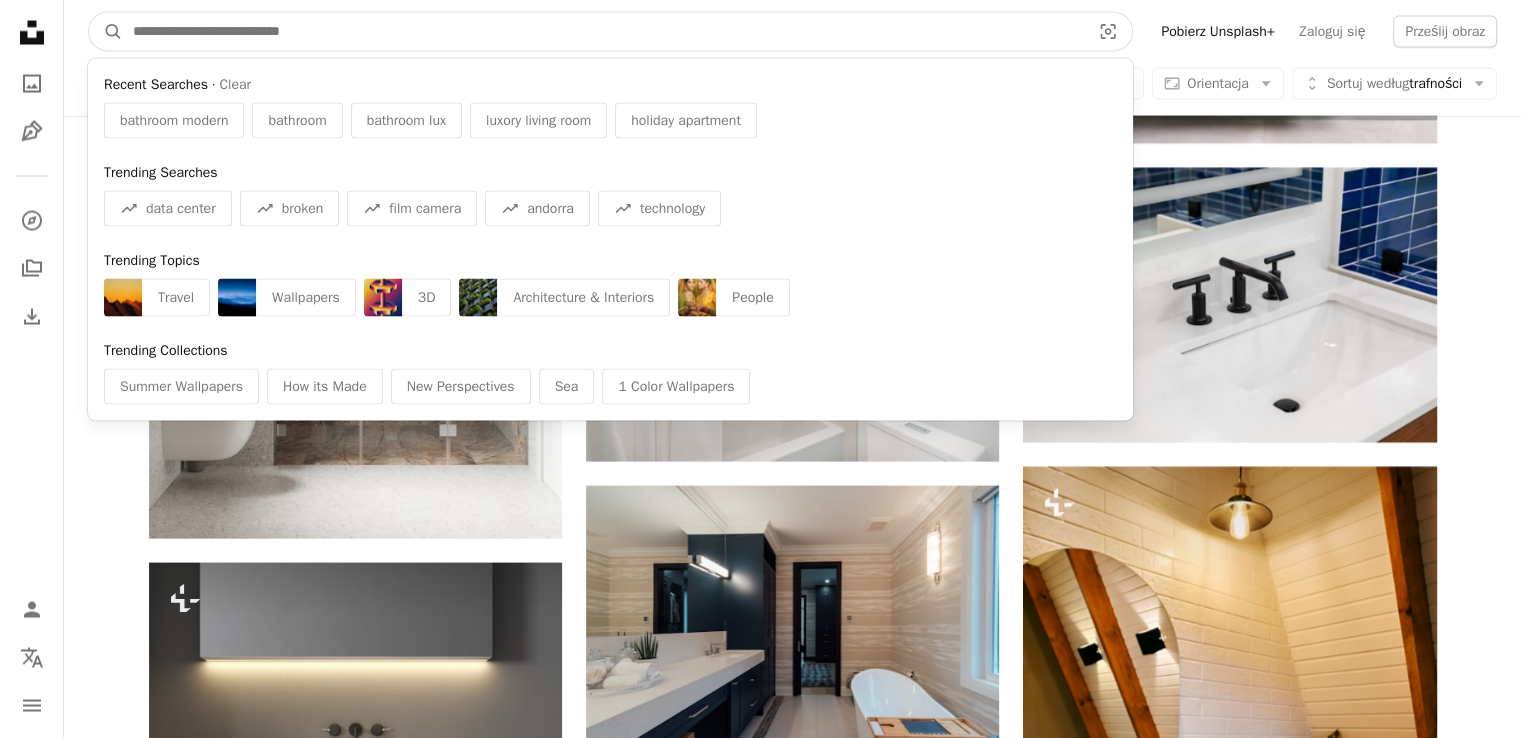 paste on "**********" 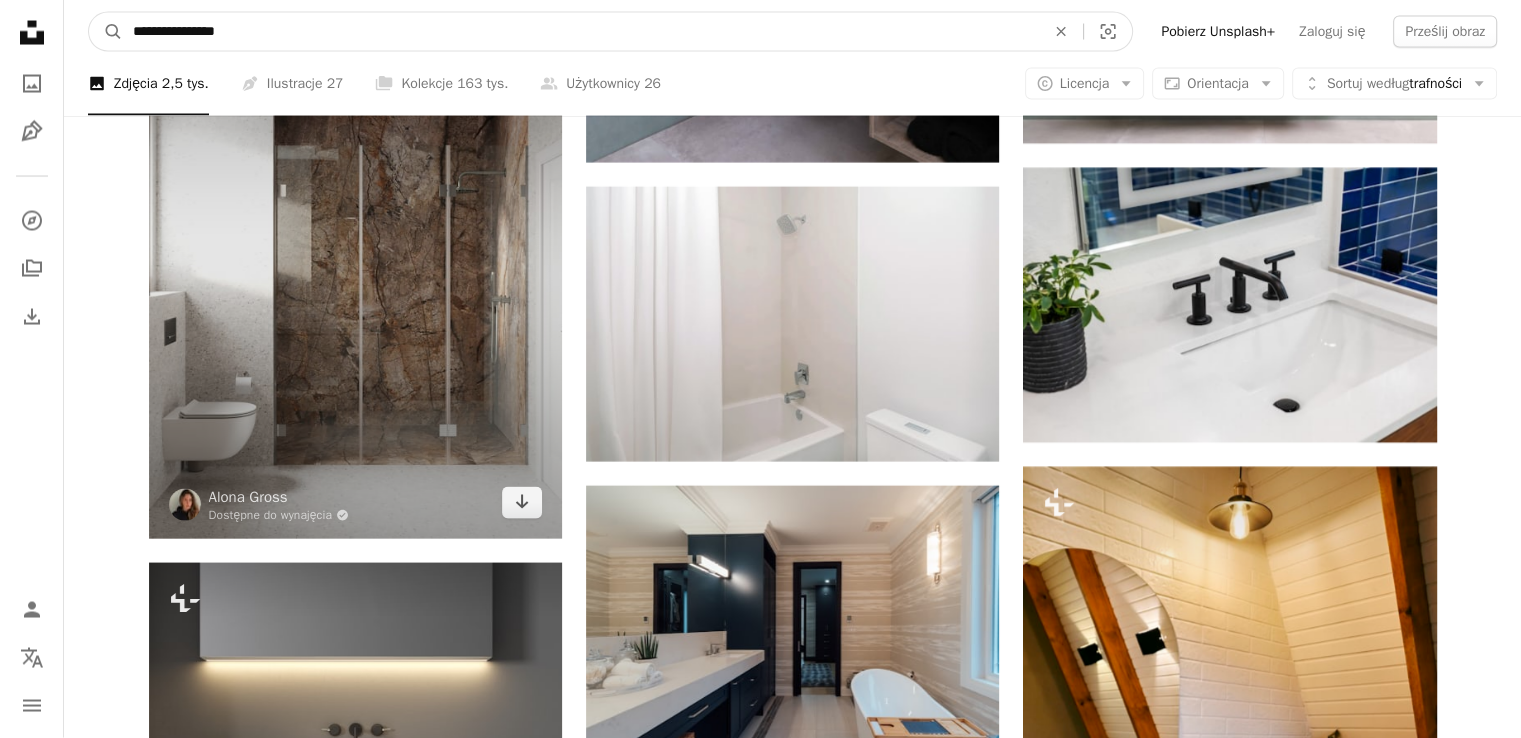 type on "**********" 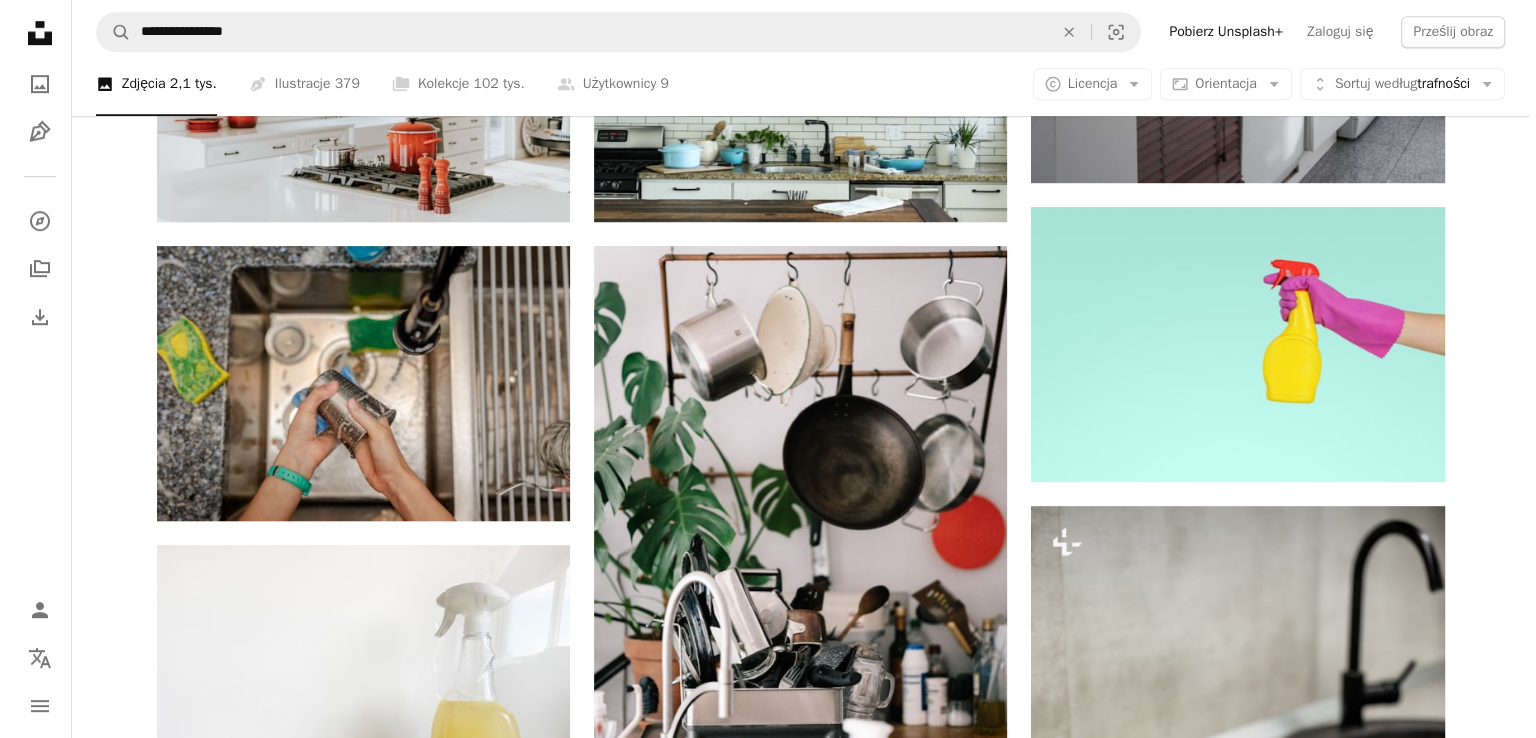 scroll, scrollTop: 1300, scrollLeft: 0, axis: vertical 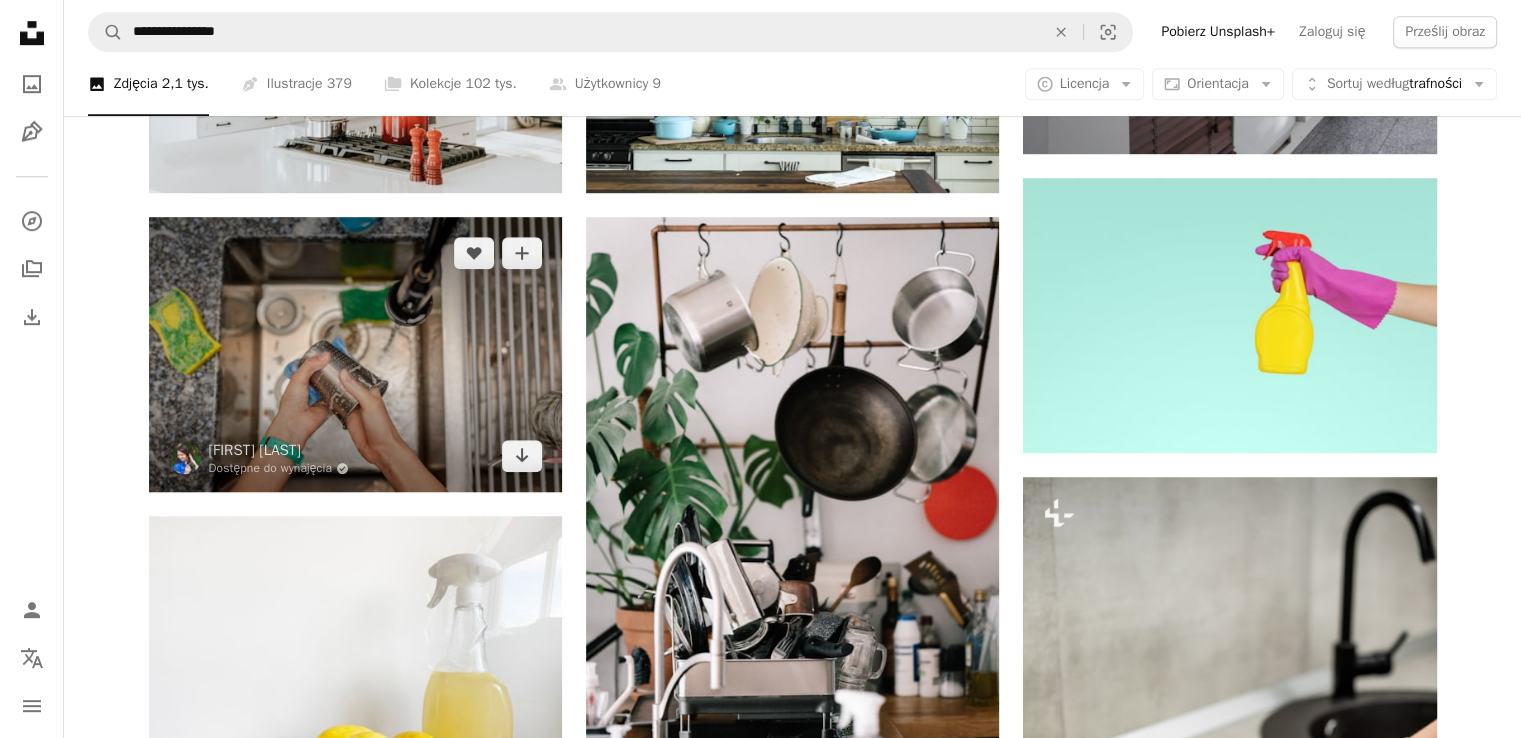 click at bounding box center (355, 354) 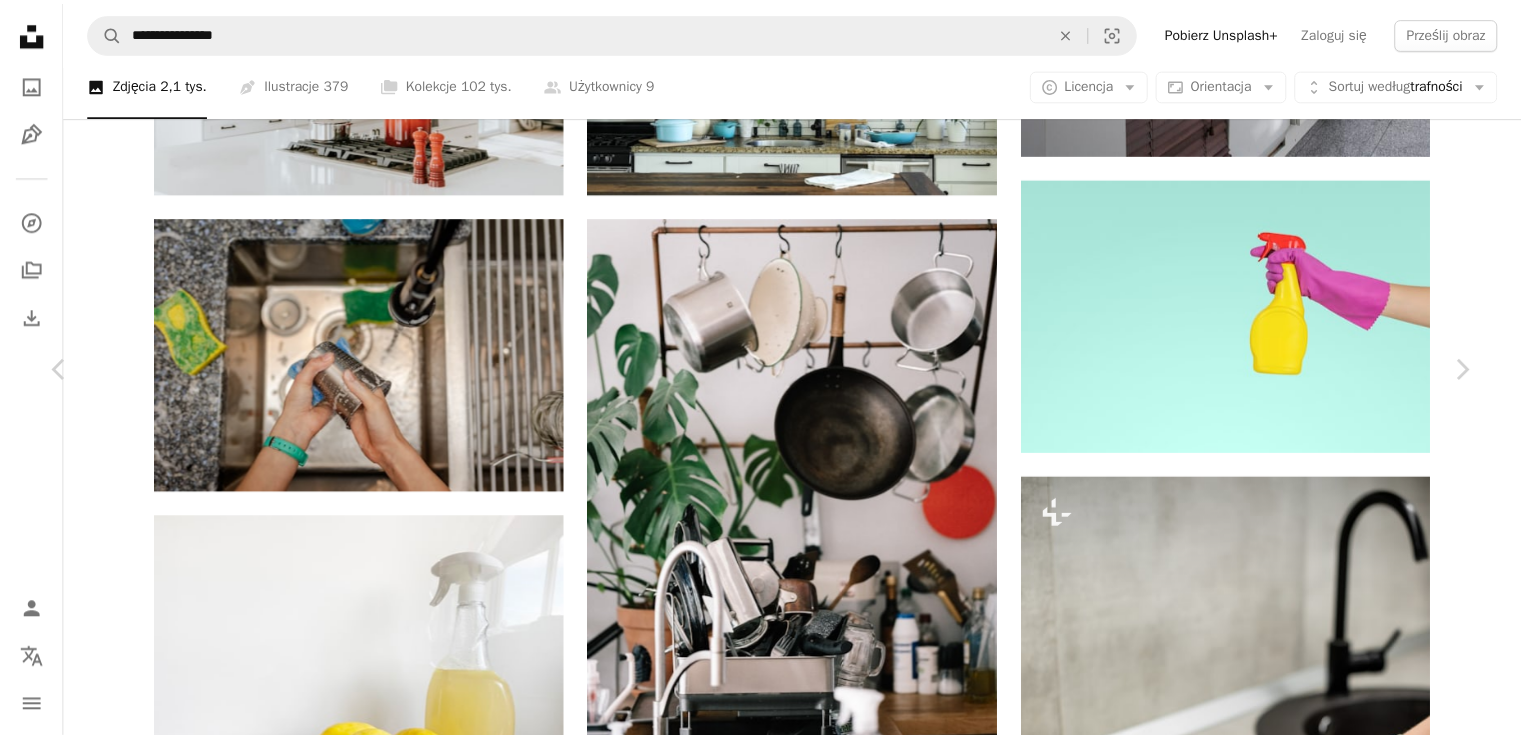 scroll, scrollTop: 3200, scrollLeft: 0, axis: vertical 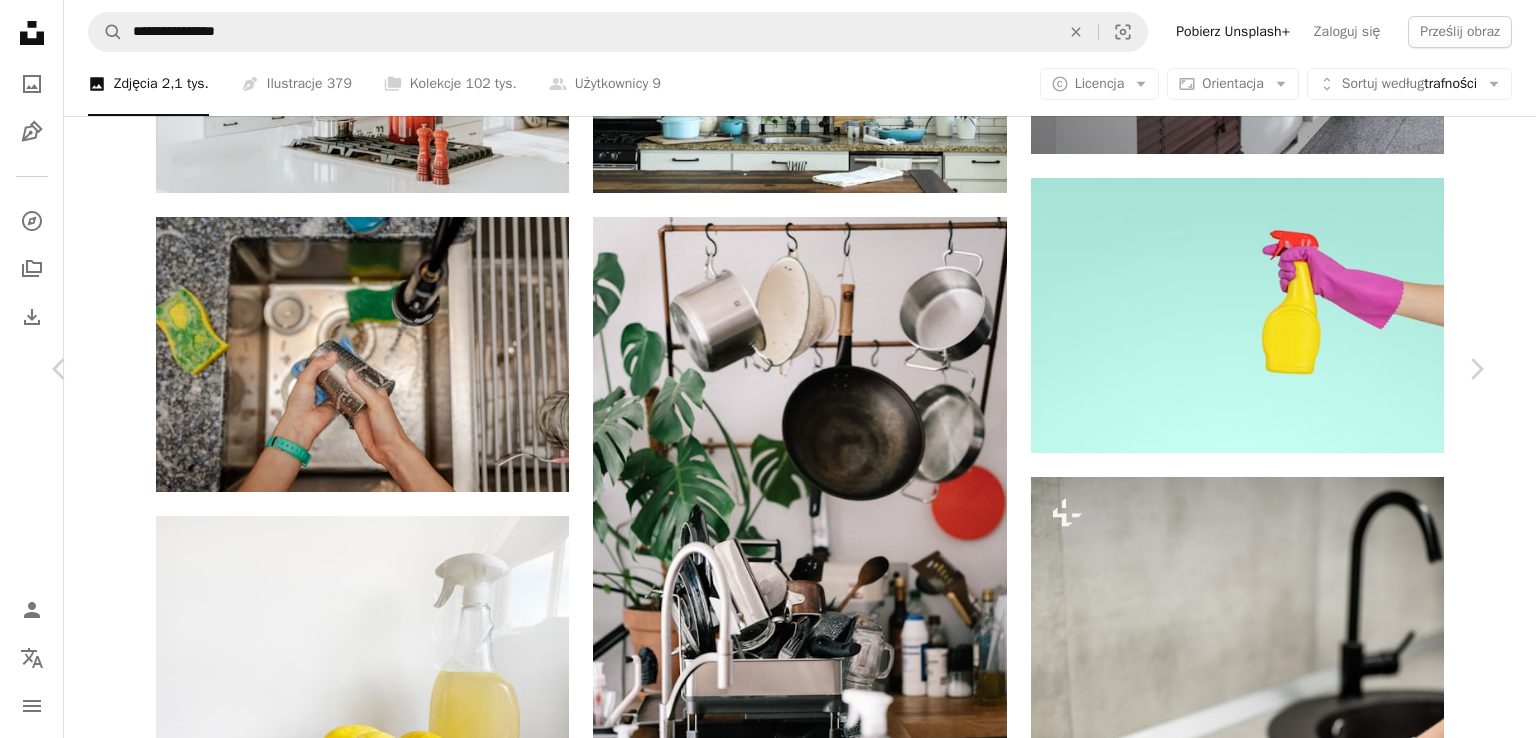 click on "An X shape Chevron left Chevron right [FIRST] [LAST] Dostępne do wynajęcia A checkmark inside of a circle A heart A plus sign Edytuj obraz Plus sign for Unsplash+ Pobierz za darmo Chevron down Zoom in Widoki 21 882 Pobieranie 394 A forward-right arrow Udział Info icon Informacje More Actions Mycie naczyń Calendar outlined Opublikowano dnia [DATE] r. Camera Canon, EOS R6 Safety Bezpłatne do użytku na podstawie licencji Unsplash ręka butelka zlew mycie rąk wibrator Darmowe zdjęcia stockowe Przeglądaj powiązane obrazy premium w iStock | Zaoszczędź 20% z kodem UNSPLASH20 Zobacz więcej na iStock ↗ Powiązane obrazy A heart A plus sign [FIRST] [LAST] Dostępne do wynajęcia A checkmark inside of a circle Arrow pointing down A heart A plus sign [FIRST] [LAST] Dostępne do wynajęcia A checkmark inside of a circle Arrow pointing down A heart A plus sign [FIRST] Arrow pointing down Plus sign for Unsplash+ A heart A plus sign Getty Images Dla Unsplash+ A lock Pobierać A heart A heart" at bounding box center [768, 4530] 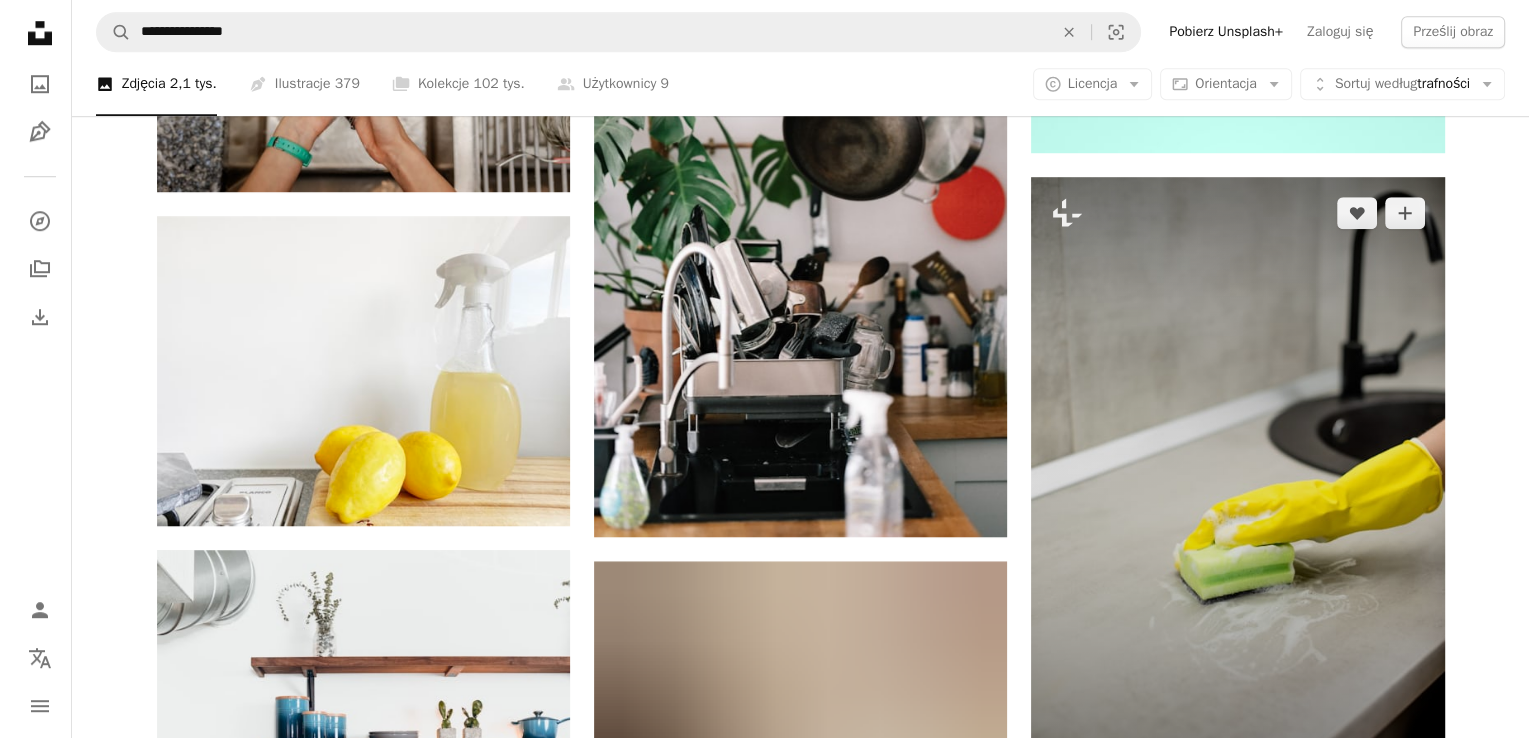 scroll, scrollTop: 1800, scrollLeft: 0, axis: vertical 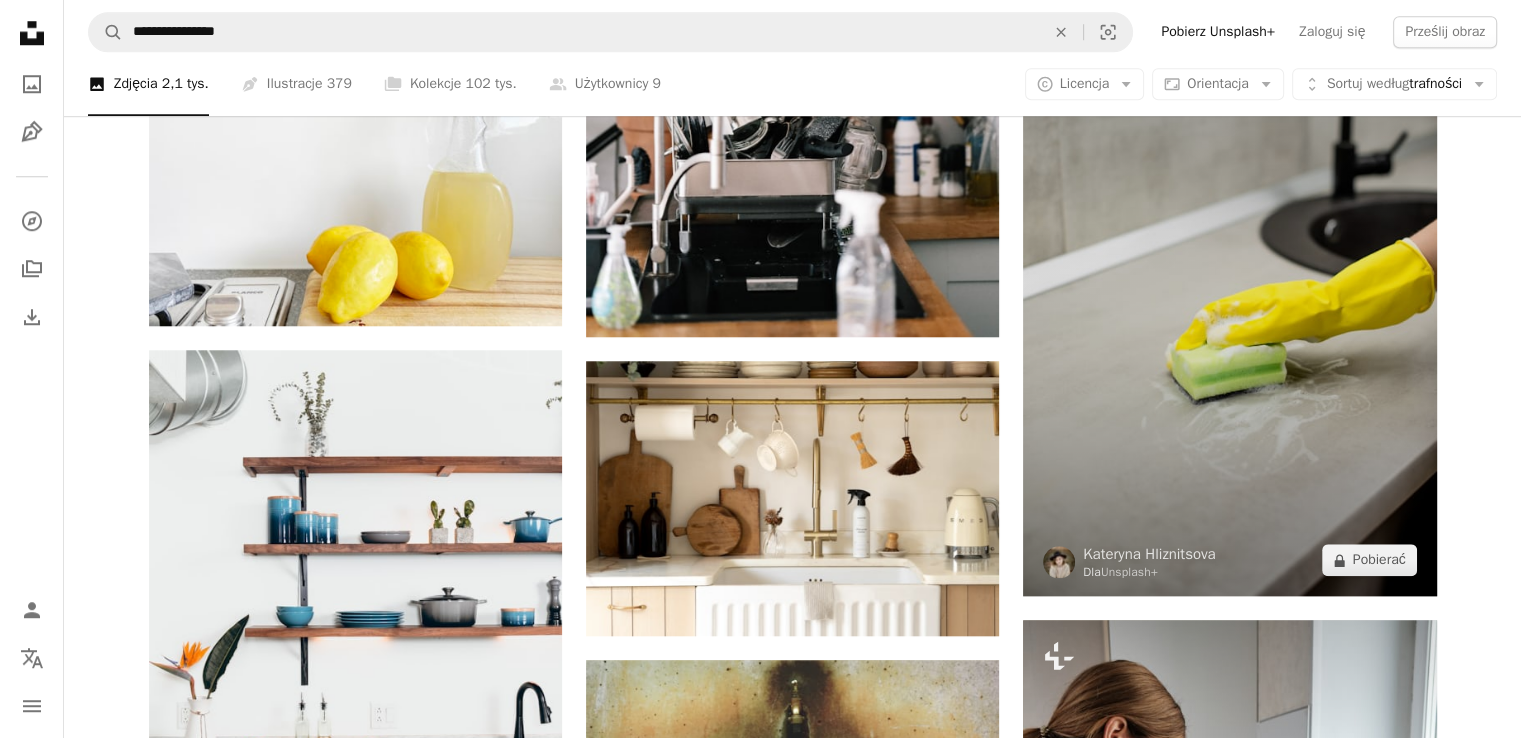 click at bounding box center [1229, 286] 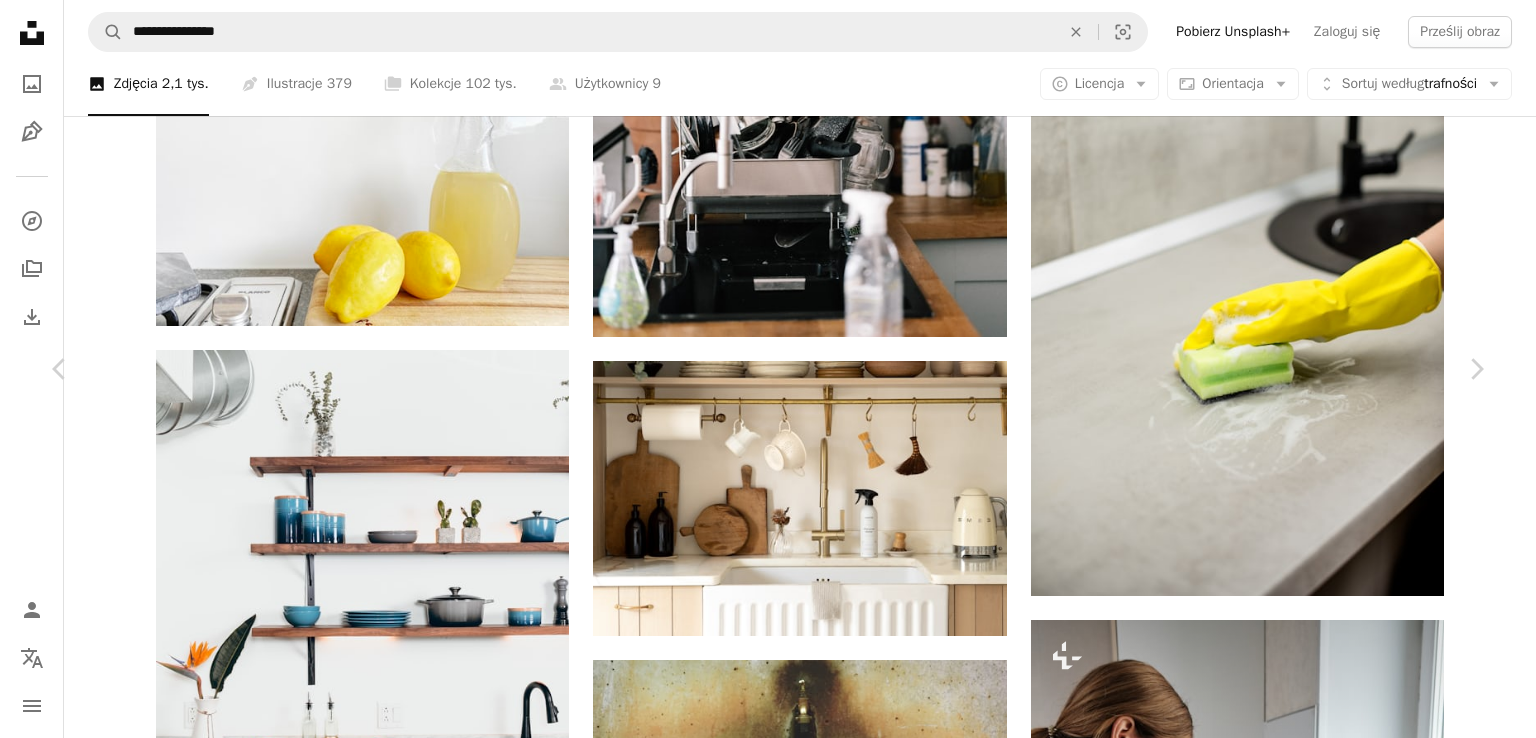 scroll, scrollTop: 1600, scrollLeft: 0, axis: vertical 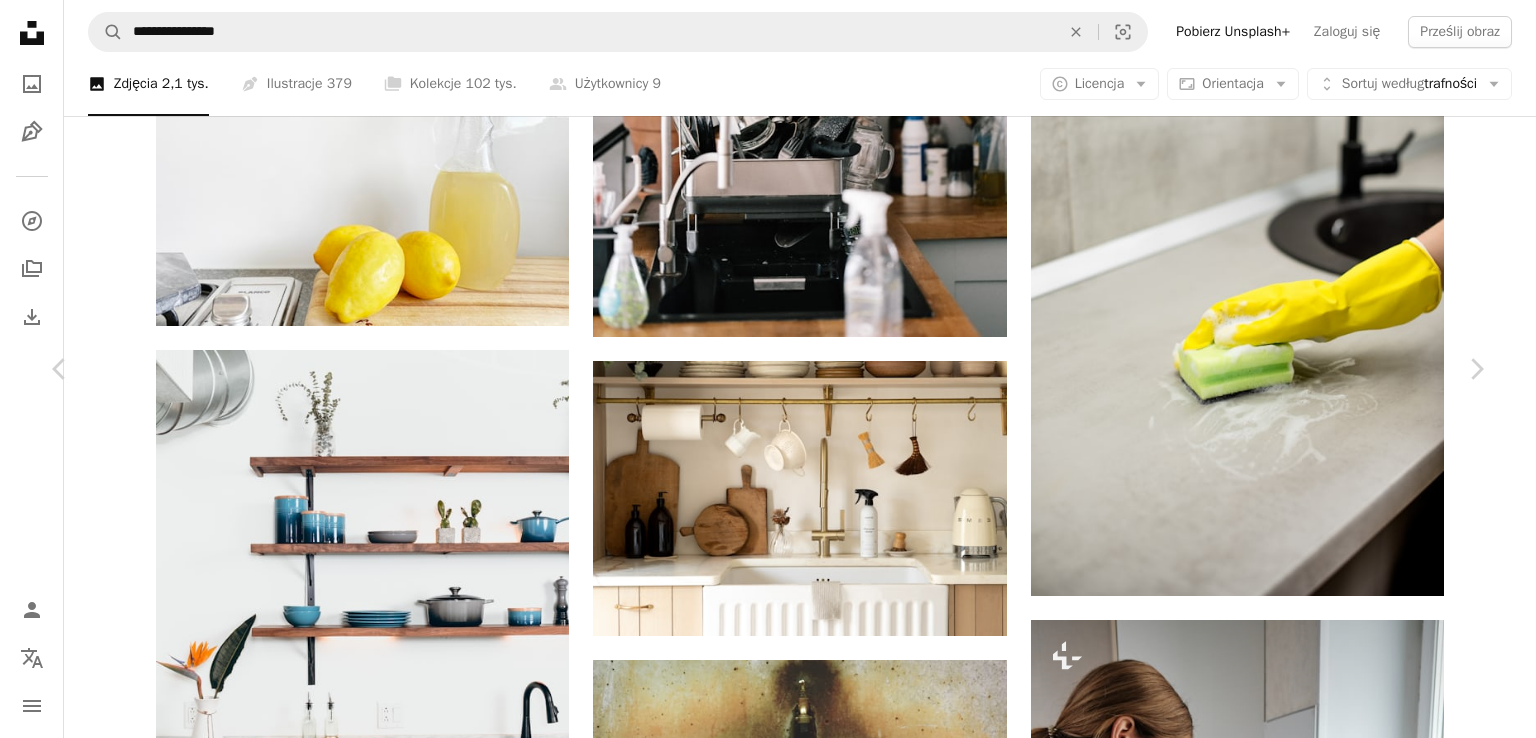 click on "[FIRST] [LAST]" at bounding box center (768, 4030) 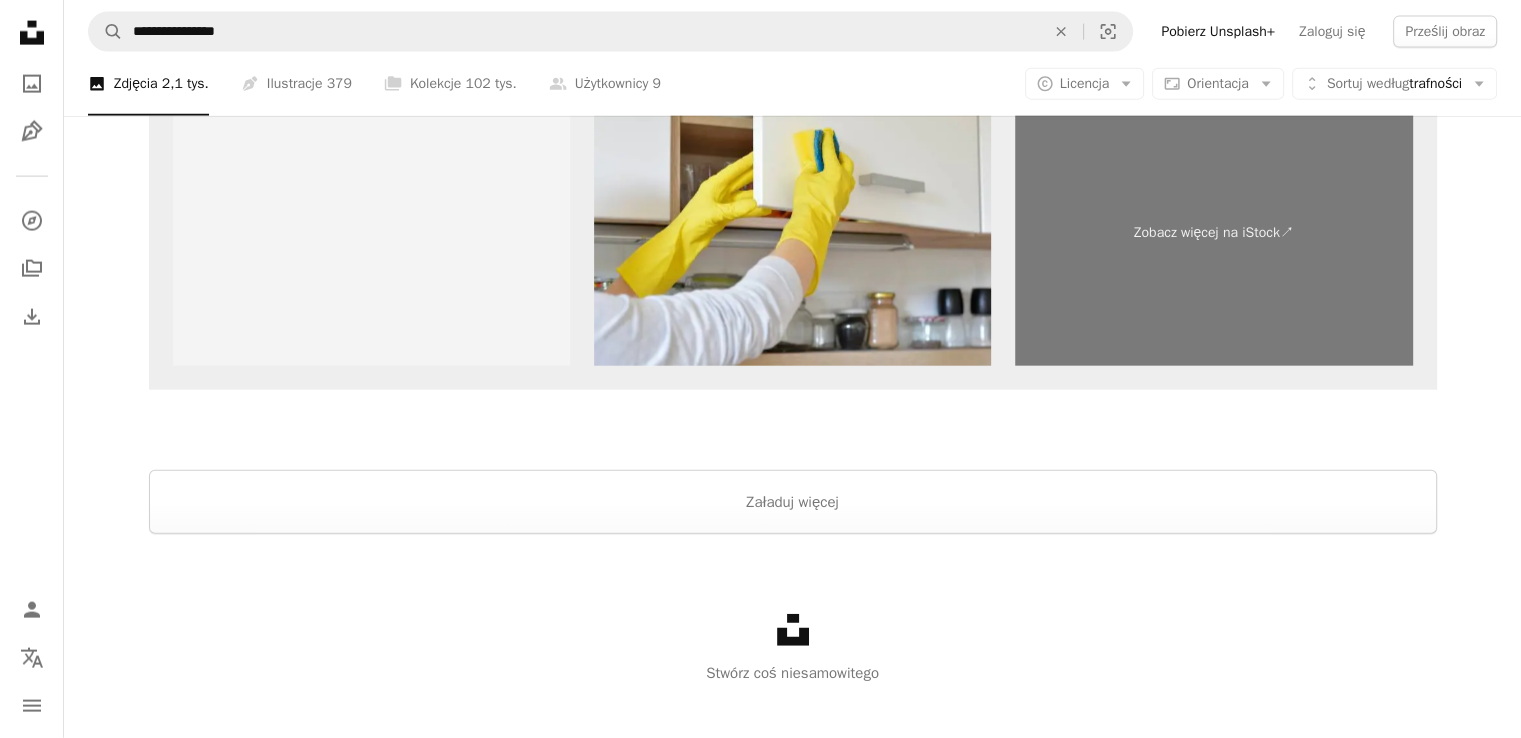 scroll, scrollTop: 4700, scrollLeft: 0, axis: vertical 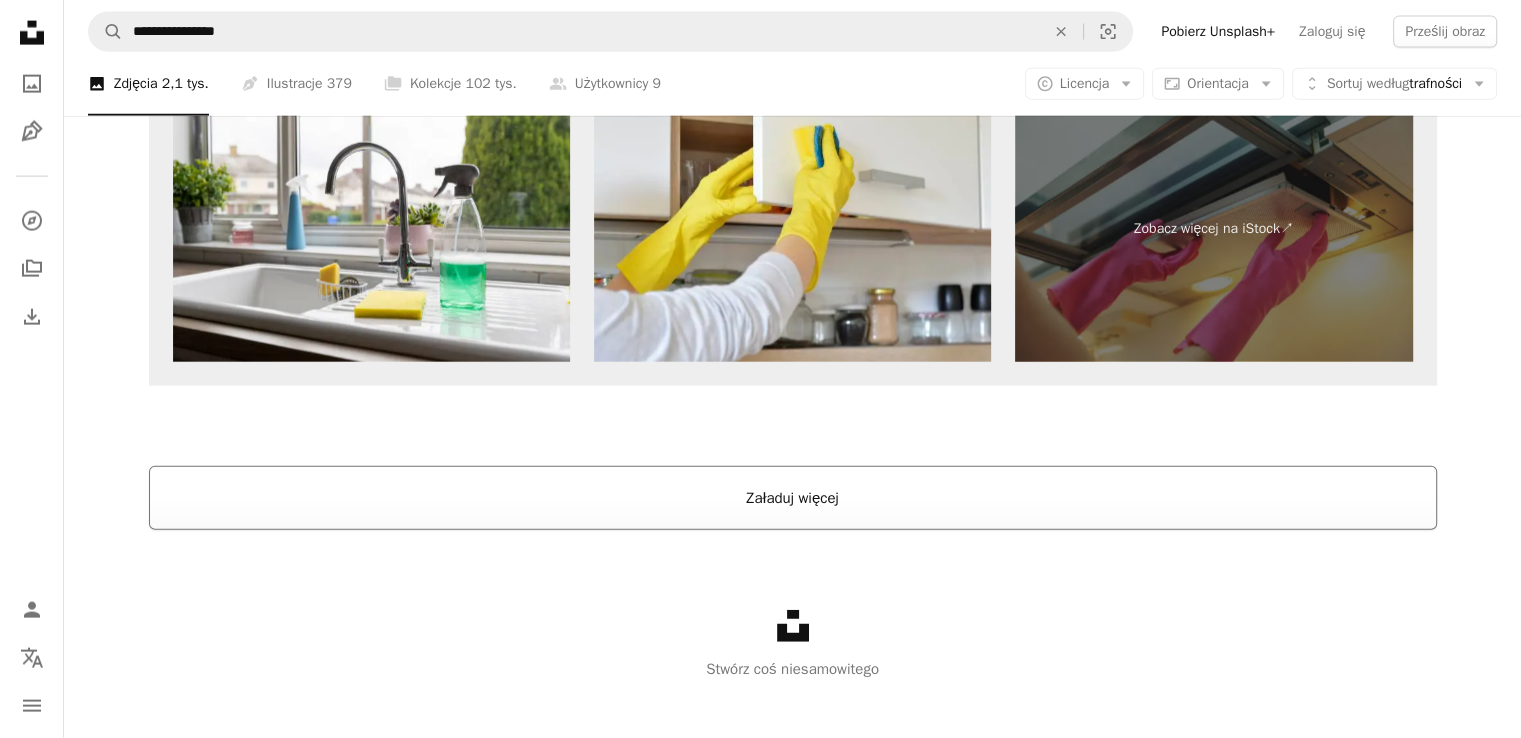 click on "Załaduj więcej" at bounding box center [792, 498] 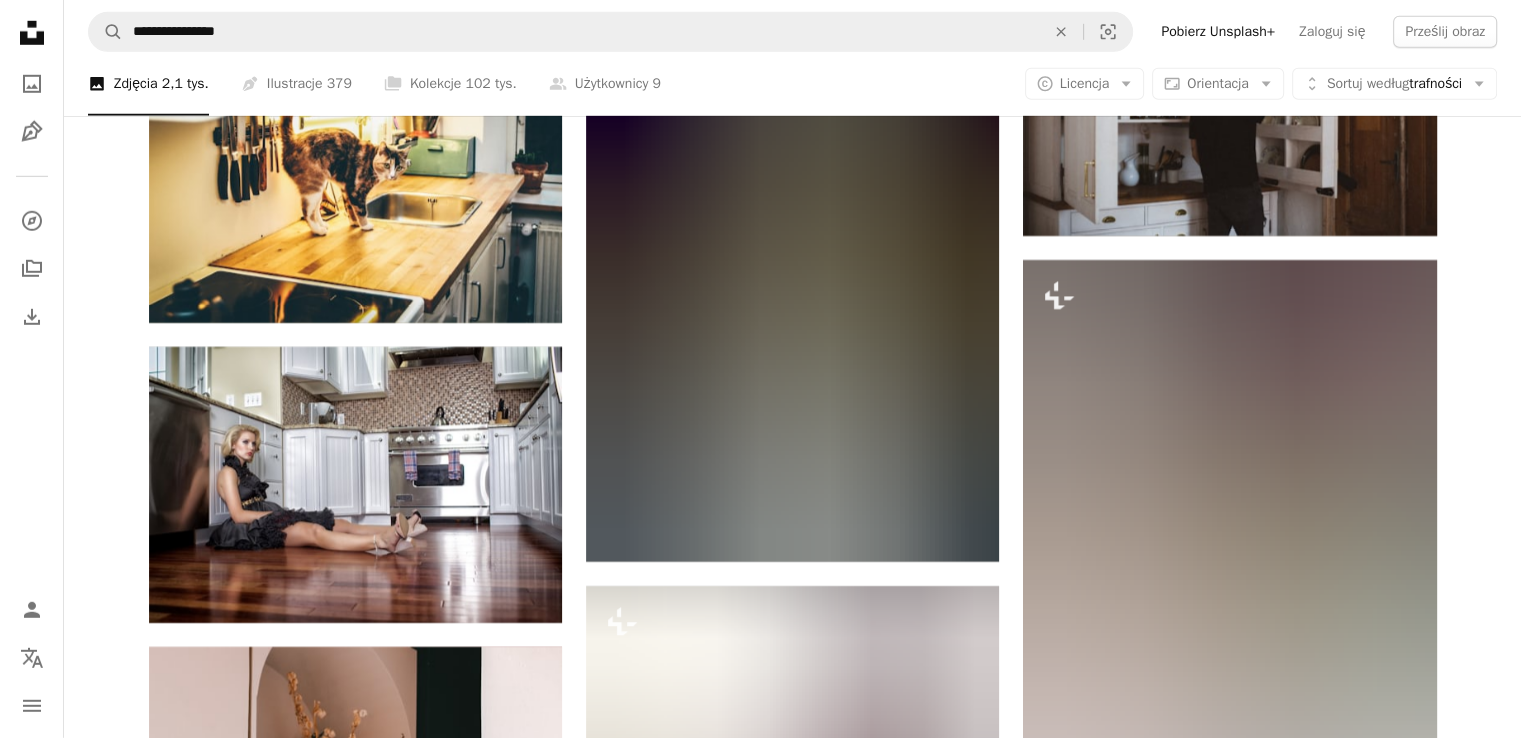 scroll, scrollTop: 13700, scrollLeft: 0, axis: vertical 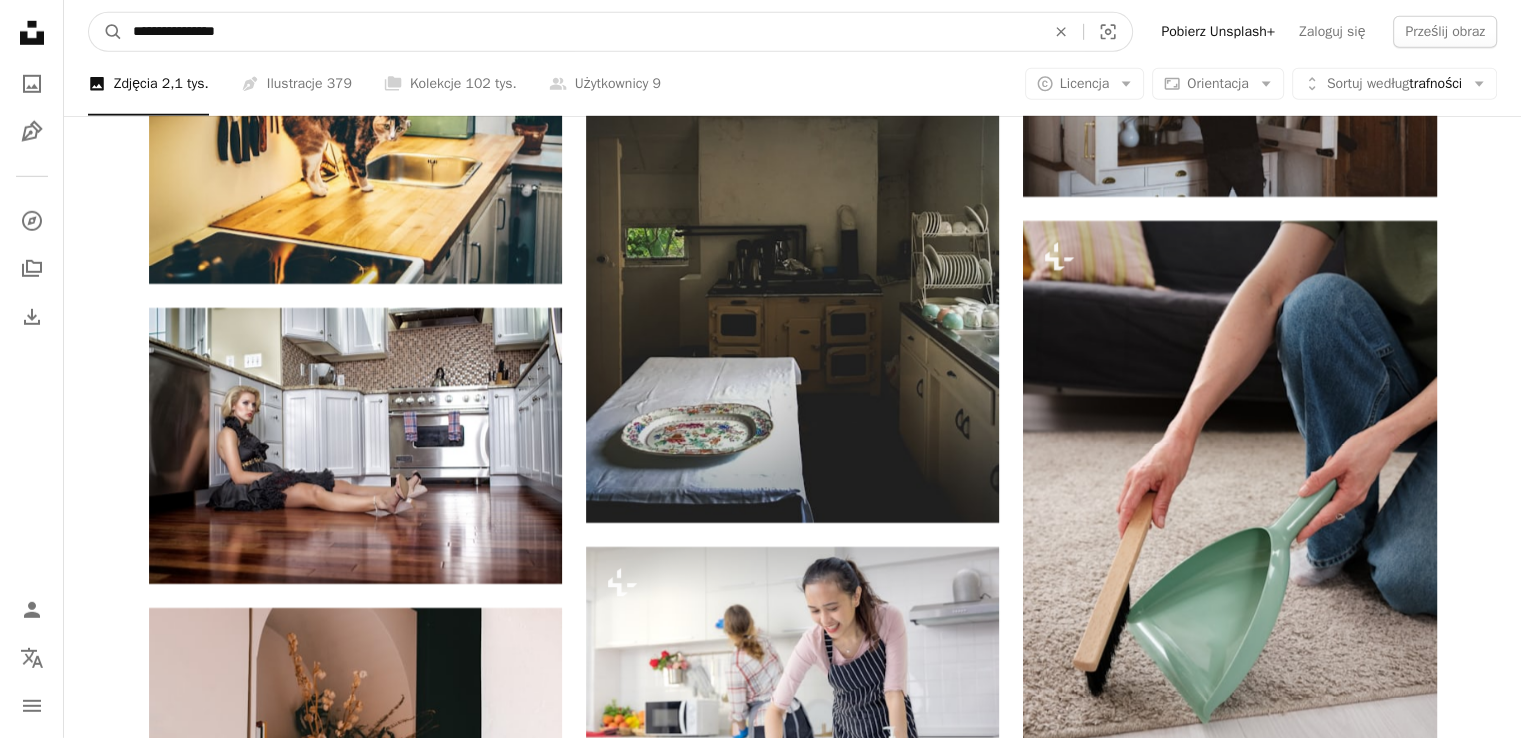drag, startPoint x: 180, startPoint y: 34, endPoint x: 139, endPoint y: 34, distance: 41 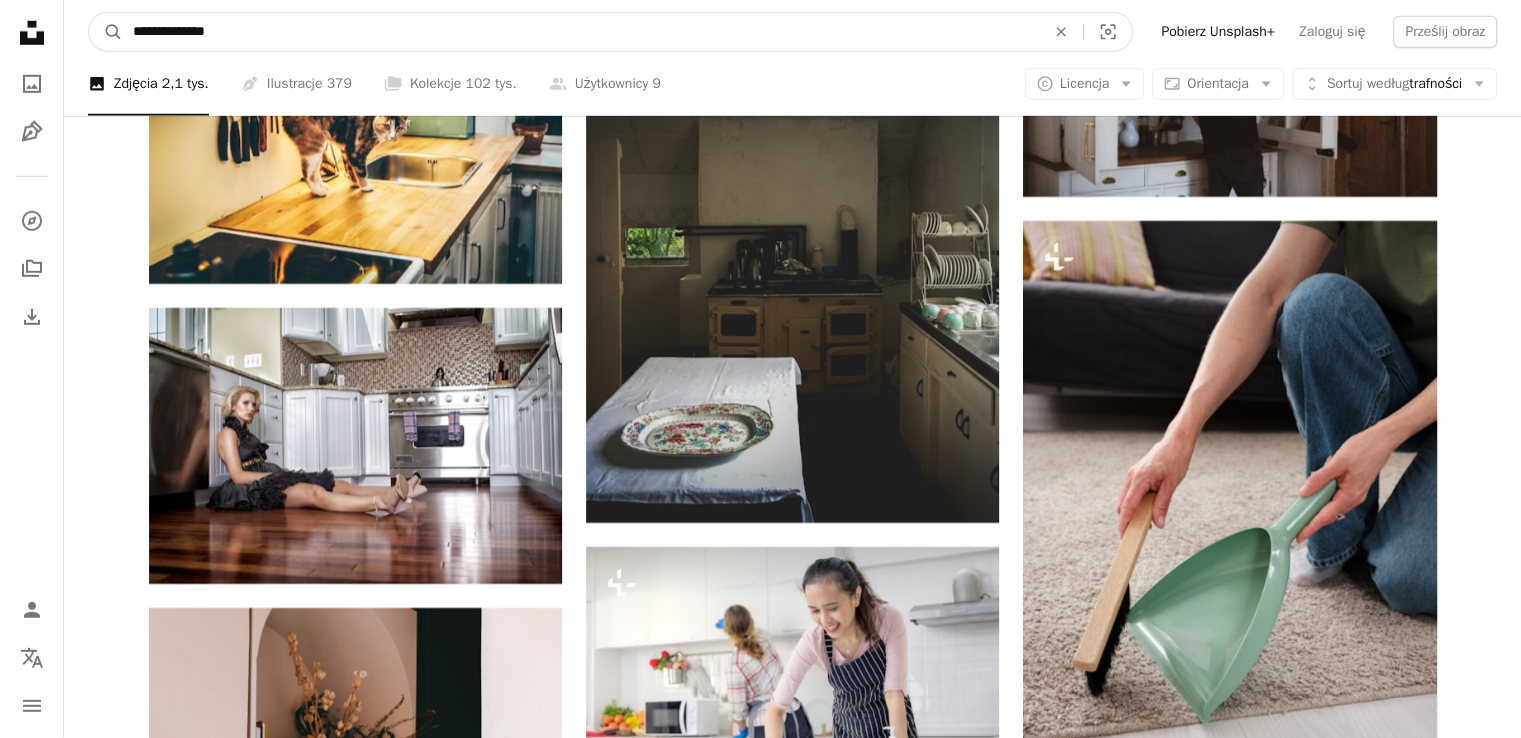 type on "**********" 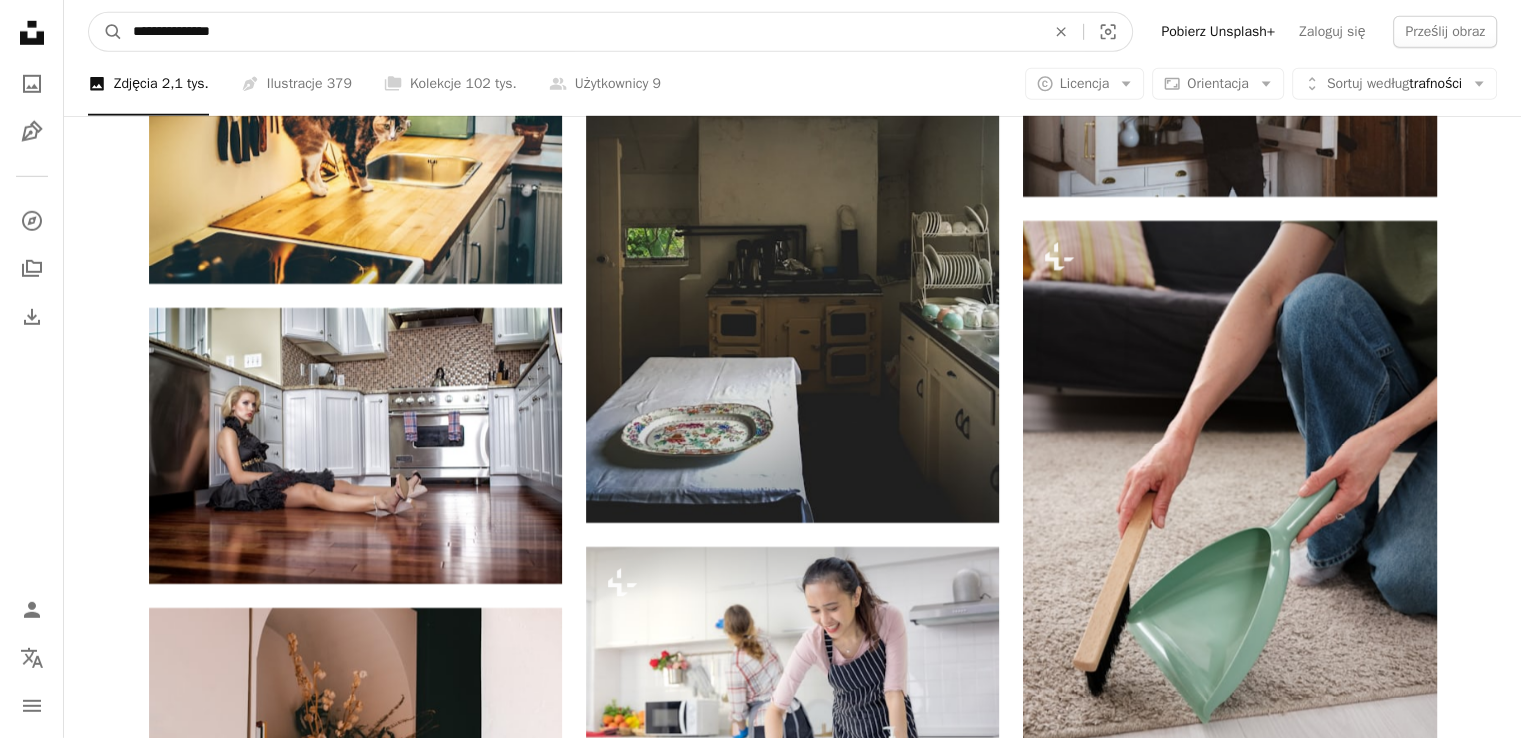 click on "A magnifying glass" at bounding box center [106, 32] 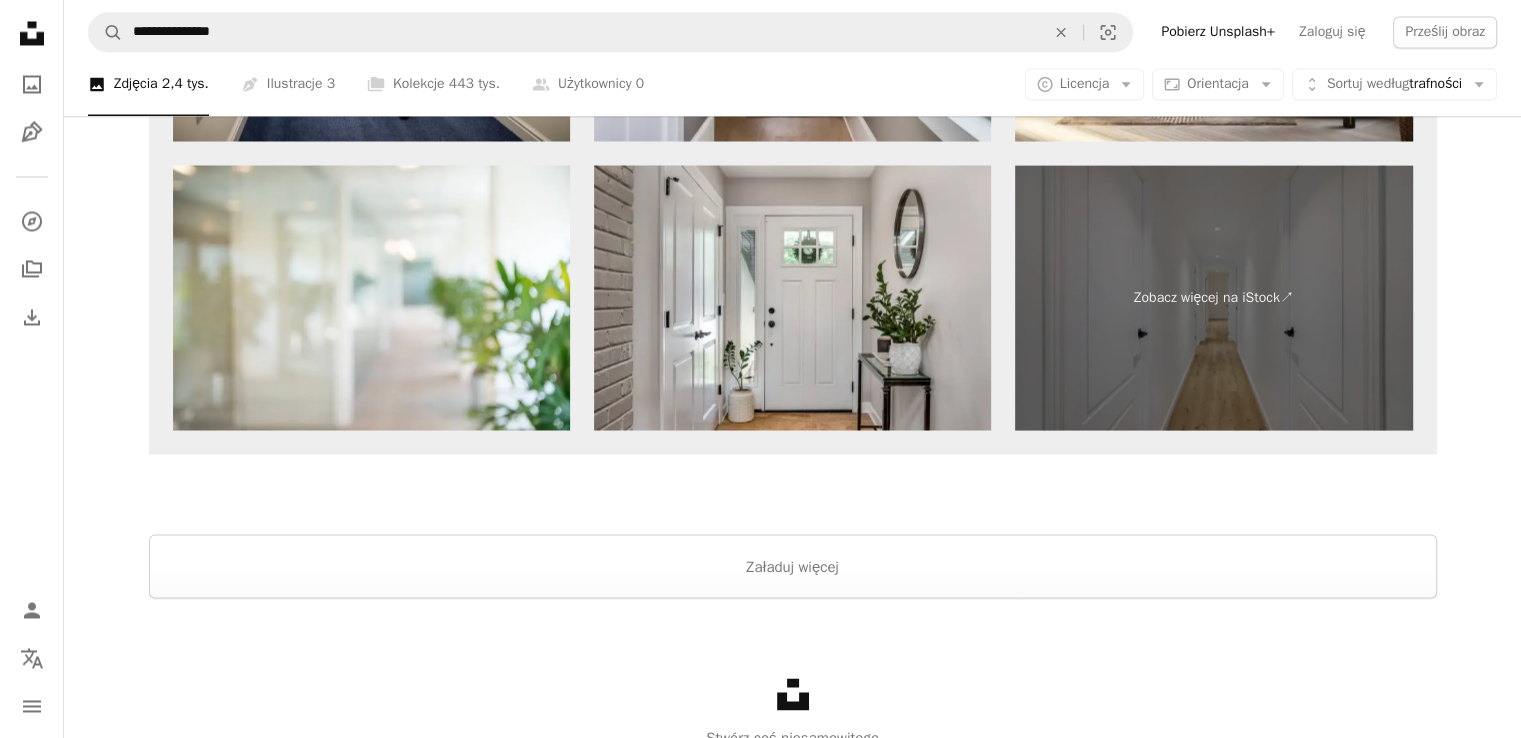 scroll, scrollTop: 3600, scrollLeft: 0, axis: vertical 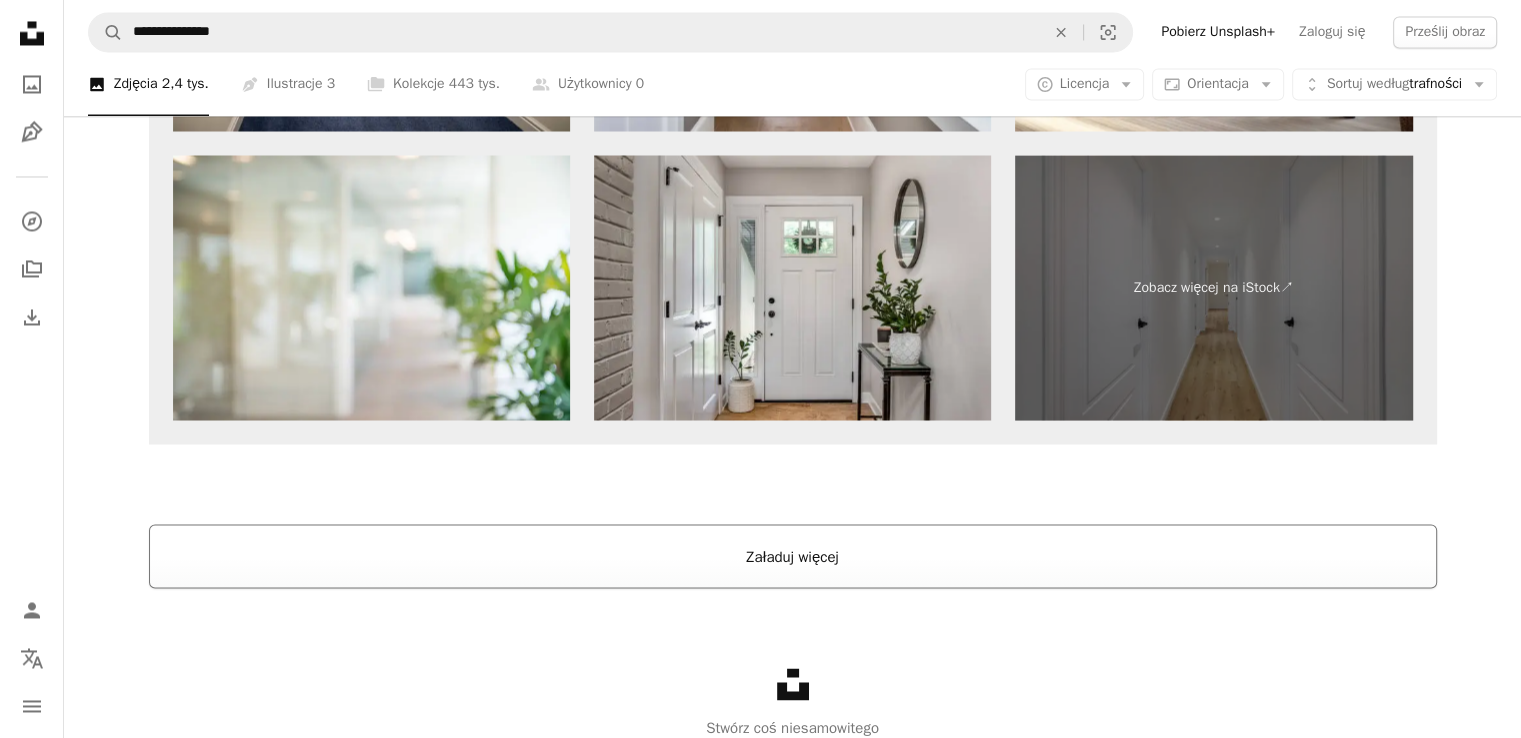 click on "Załaduj więcej" at bounding box center (793, 556) 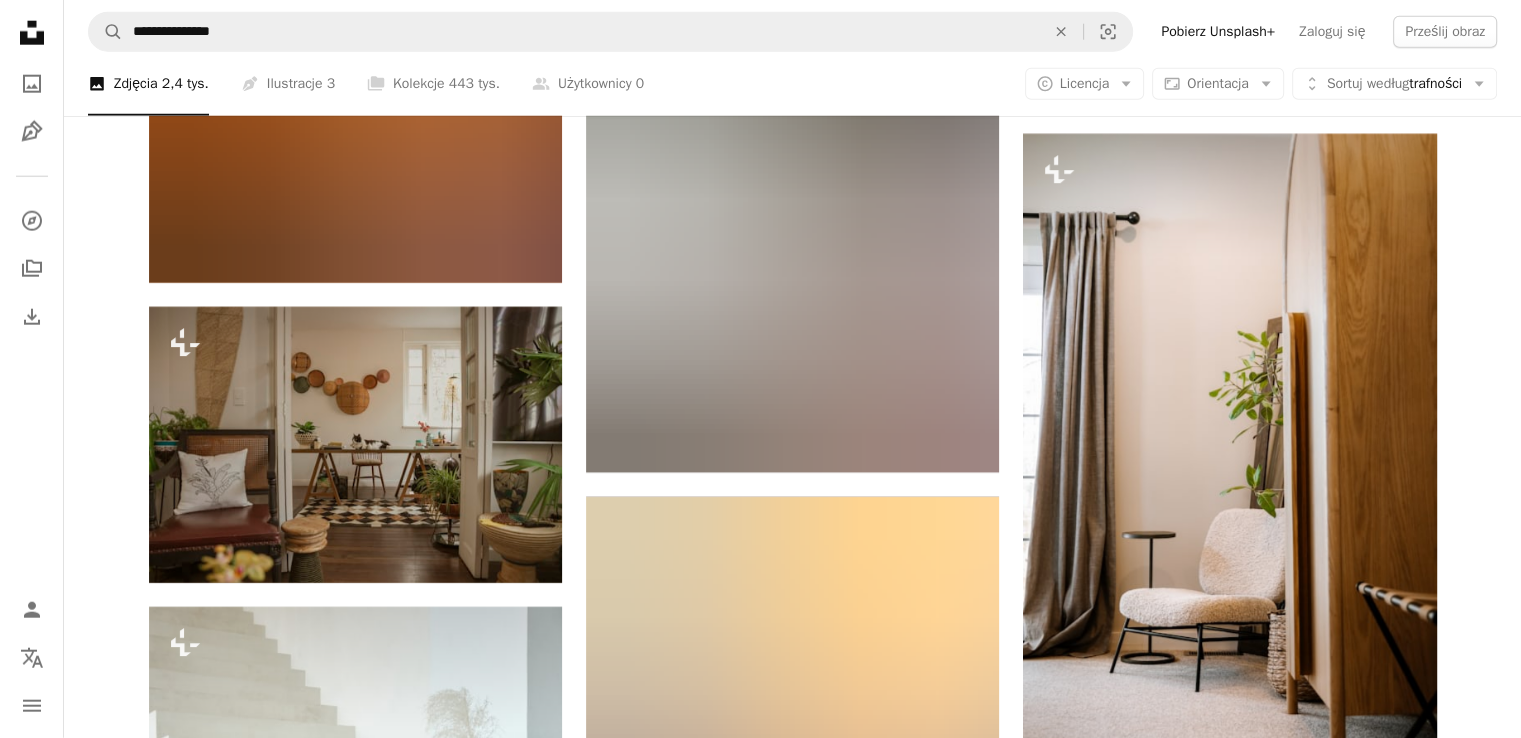 scroll, scrollTop: 20500, scrollLeft: 0, axis: vertical 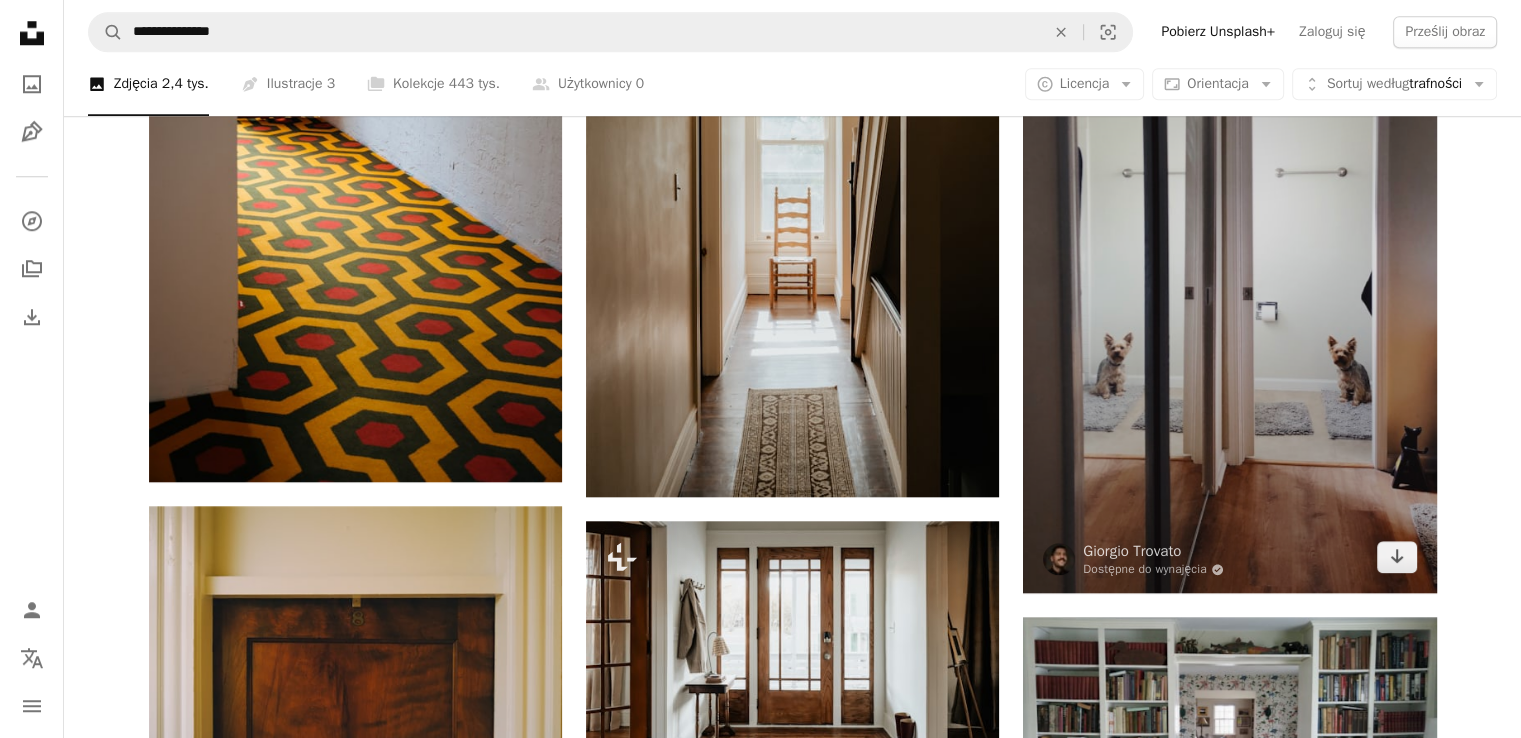 click at bounding box center [1229, 235] 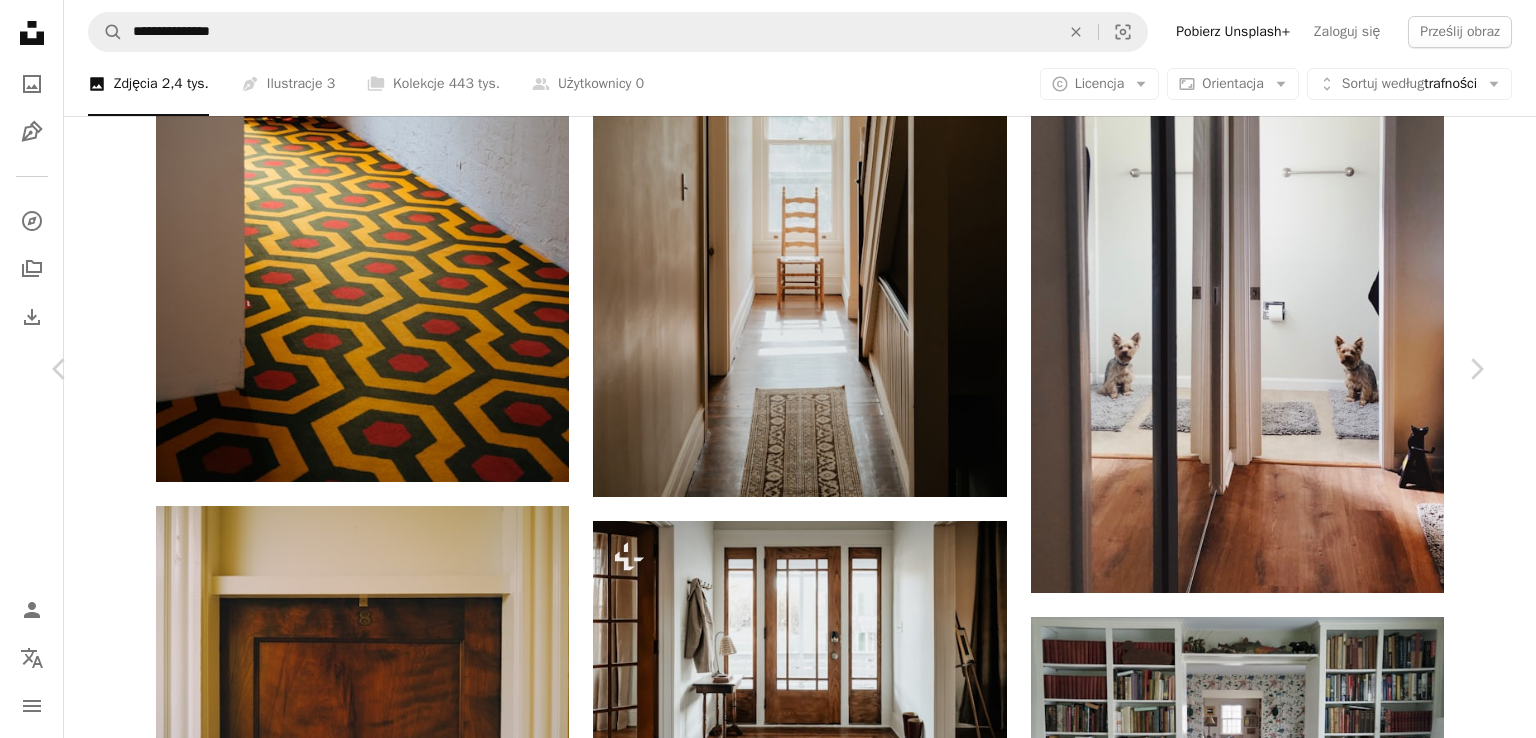 scroll, scrollTop: 1900, scrollLeft: 0, axis: vertical 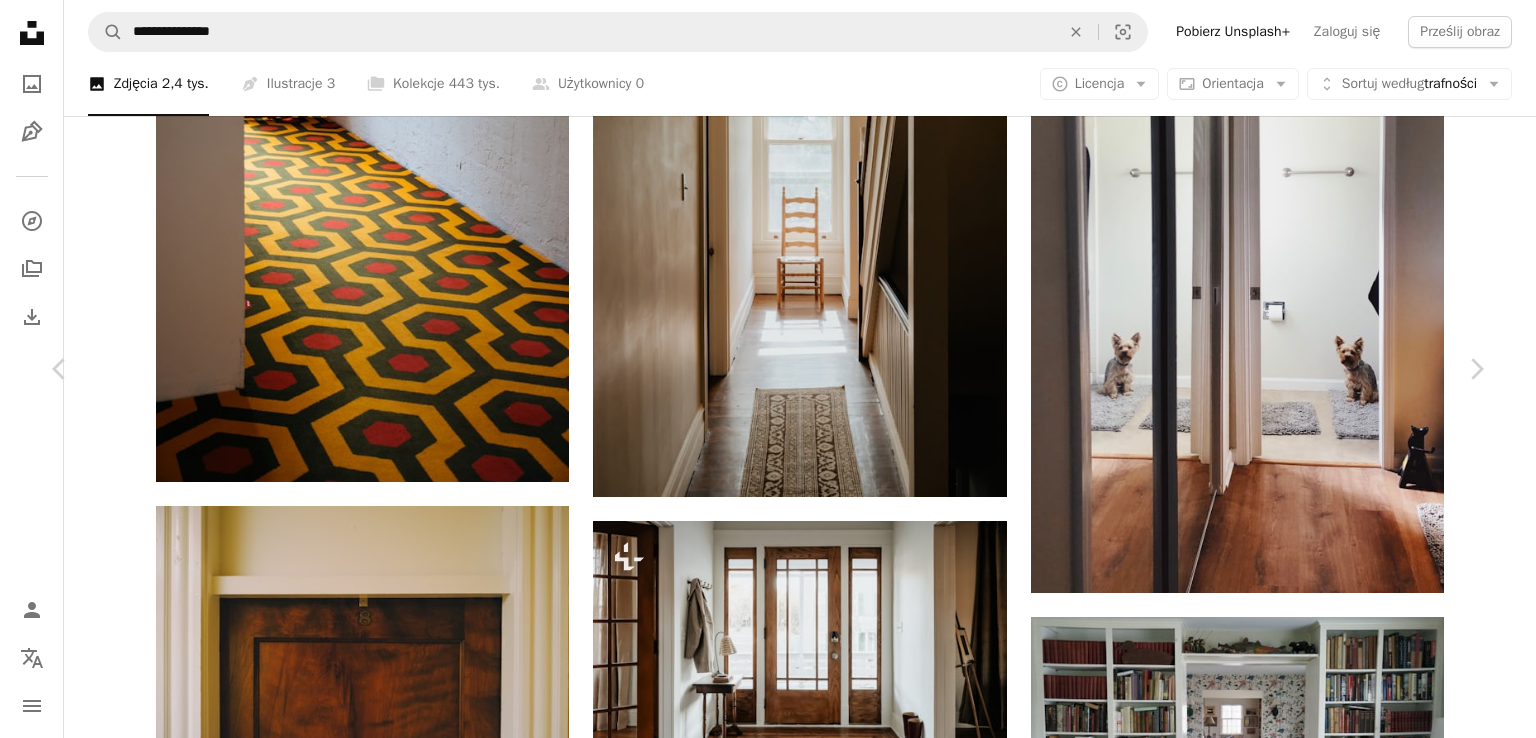 click at bounding box center [1179, 22221] 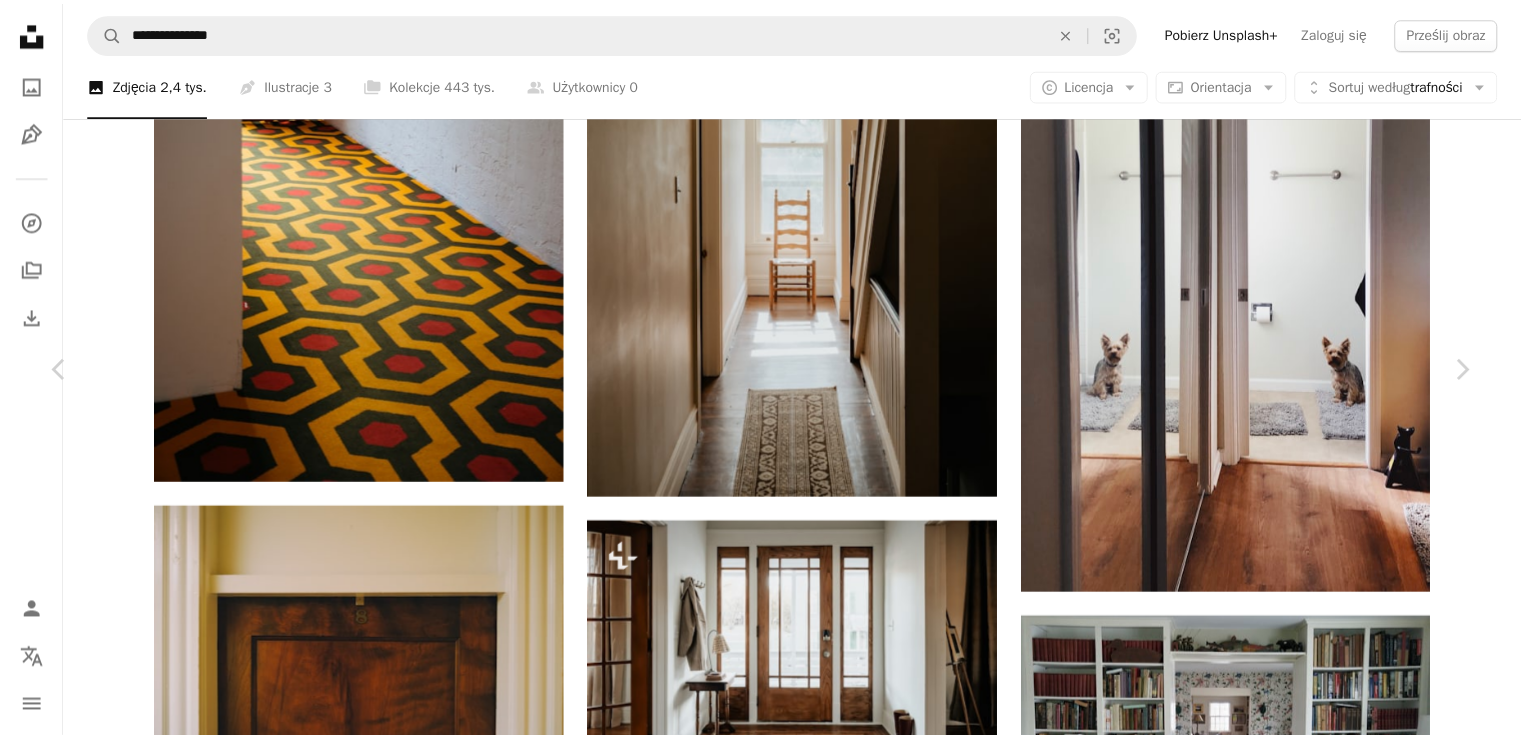 scroll, scrollTop: 0, scrollLeft: 0, axis: both 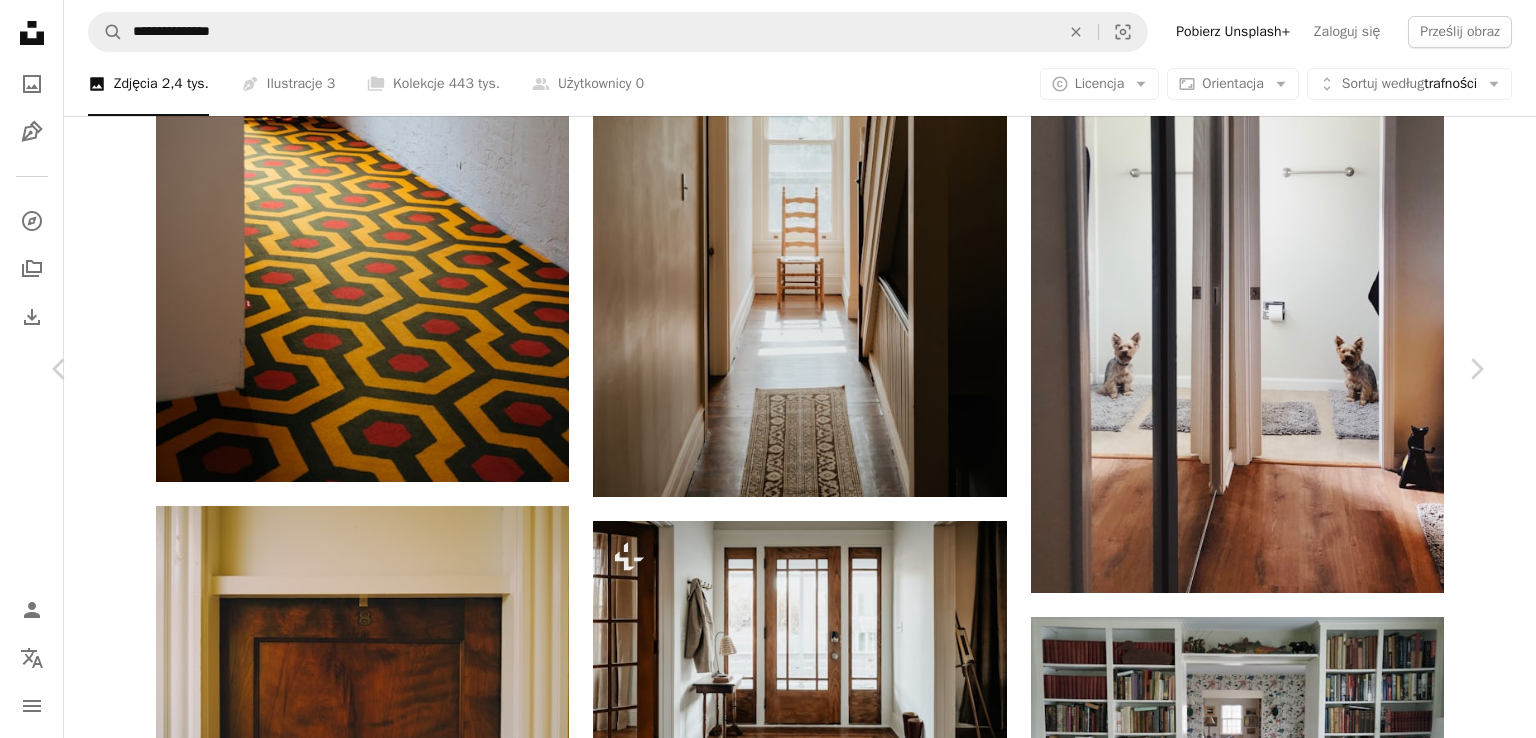 click on "An X shape Unsplash+ Zakup ten obejmuje dostęp do naszej pełnej biblioteki materiałów wizualnych. A plus sign Treści dostępne tylko dla członków dodawane co miesiąc A plus sign Nieograniczone pobieranie plików bez opłat licencyjnych A plus sign Ilustracje Nowy A plus sign Wzmocniona ochrona prawna 13 €  przy planie miesięcznym Nieograniczone korzystanie bez opłat licencyjnych, możliwość anulowania w dowolnym momencie. 72 €    z planem rocznym Zaoszczędź  84 €  przy rozliczeniu rocznym. Najlepszy stosunek jakości do ceny Kontynuuj zakup Podatek tam, gdzie ma zastosowanie. Odnawiane automatycznie. Anuluj w dowolnym momencie." at bounding box center (768, 22191) 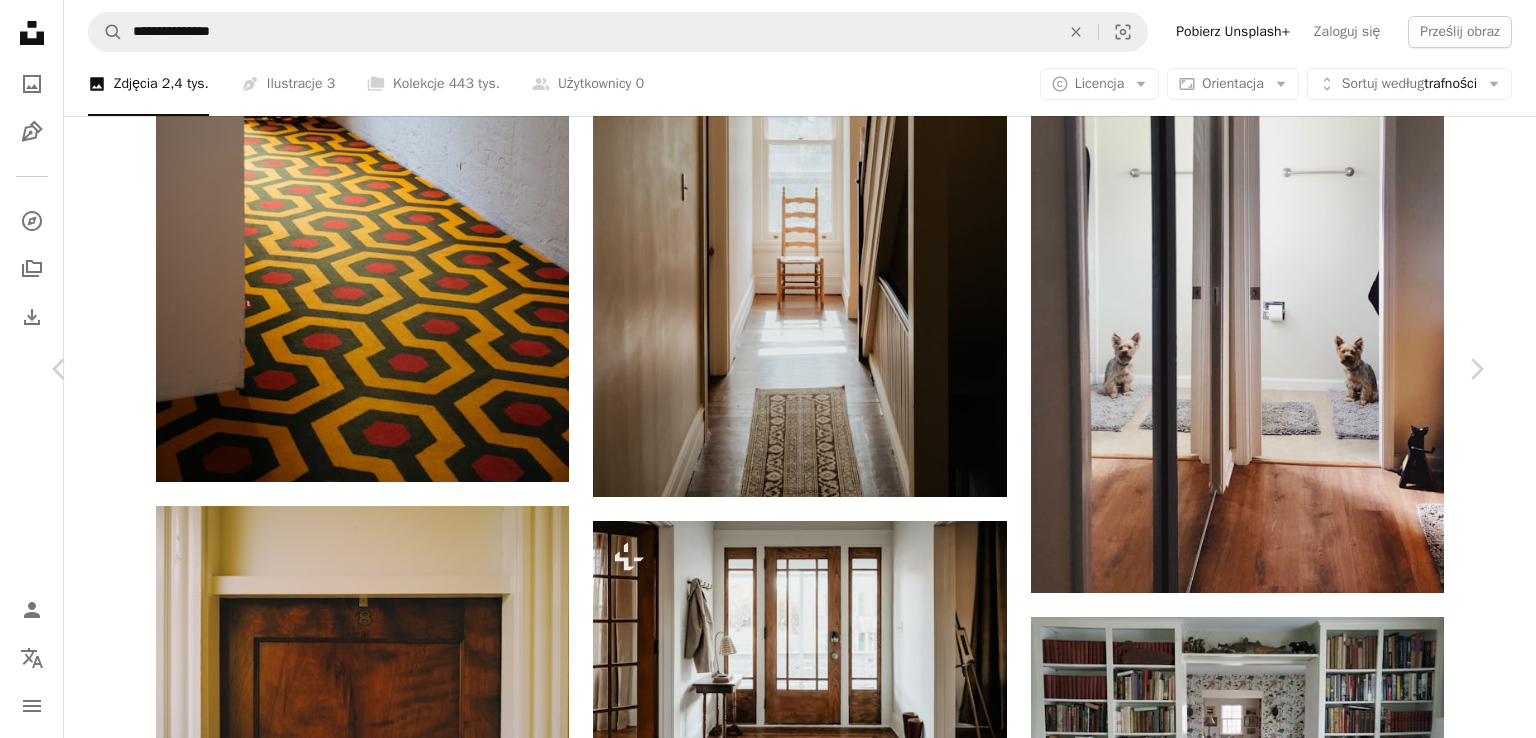 click on "An X shape Chevron left Chevron right [FIRST] [LAST] Dostępne do wynajęcia A checkmark inside of a circle A heart A plus sign Edytuj obraz Plus sign for Unsplash+ A lock Pobierać Zoom in A forward-right arrow Udział More Actions Calendar outlined Opublikowano dnia [DATE] r. Safety Na licencji Unsplash+ Paryż mieszkanie nieruchomość jasny Airbnb klasyczny Buenos Aires francuski dzierżawa Czech zakwaterowanie elegancki przewiewny paryski klasyczny styl styl francuski Obrazy Creative Commons Z tej serii Chevron right Plus sign for Unsplash+ Plus sign for Unsplash+ Plus sign for Unsplash+ Plus sign for Unsplash+ Plus sign for Unsplash+ Plus sign for Unsplash+ Plus sign for Unsplash+ Plus sign for Unsplash+ Plus sign for Unsplash+ Plus sign for Unsplash+ Powiązane obrazy Plus sign for Unsplash+ A heart A plus sign [FIRST] [LAST] Dla Unsplash+ A lock Pobierać Plus sign for Unsplash+ A heart A plus sign [FIRST] [LAST] Dla Unsplash+ A lock Pobierać Plus sign for Unsplash+ A heart A plus sign Banki gliny Dla Unsplash+ A lock" at bounding box center (768, 22191) 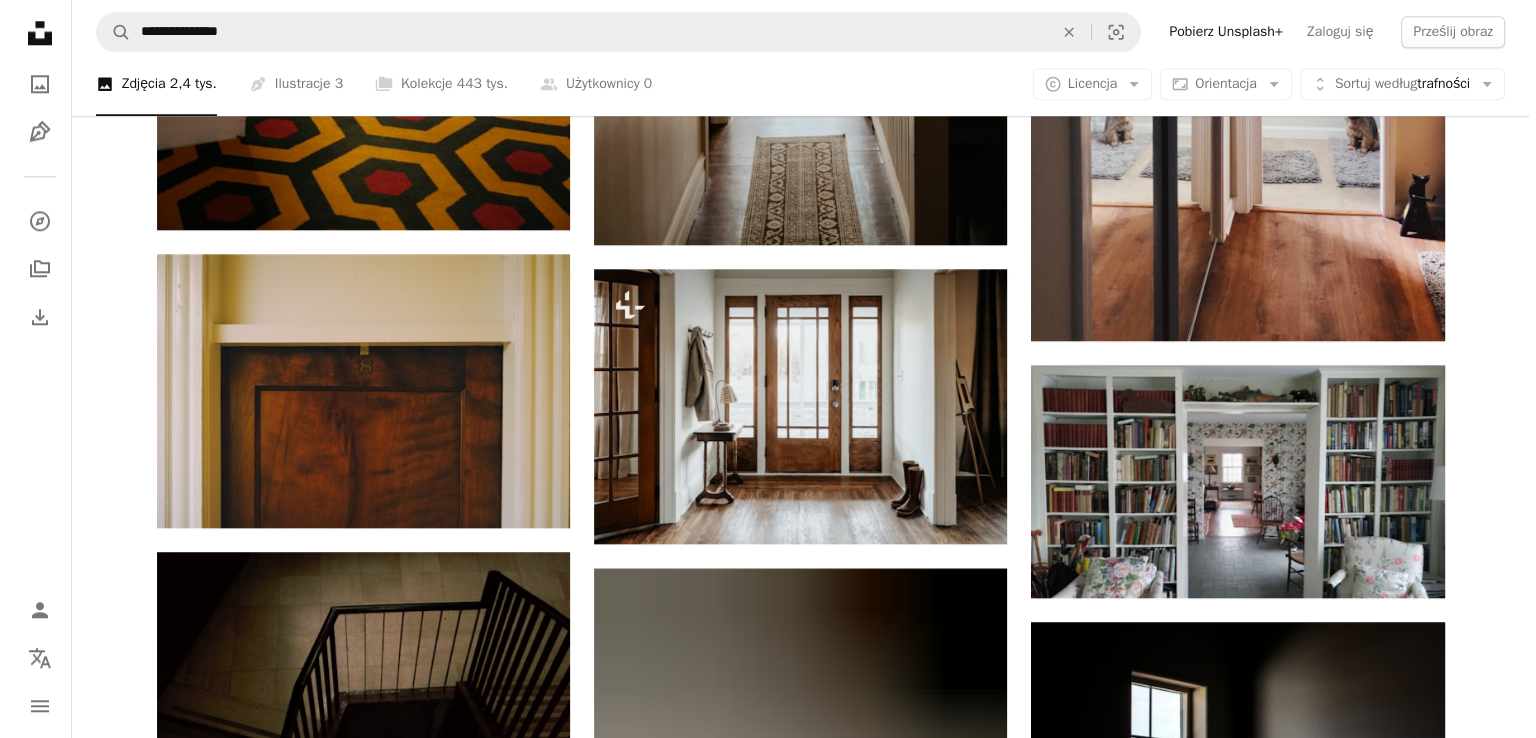 scroll, scrollTop: 2000, scrollLeft: 0, axis: vertical 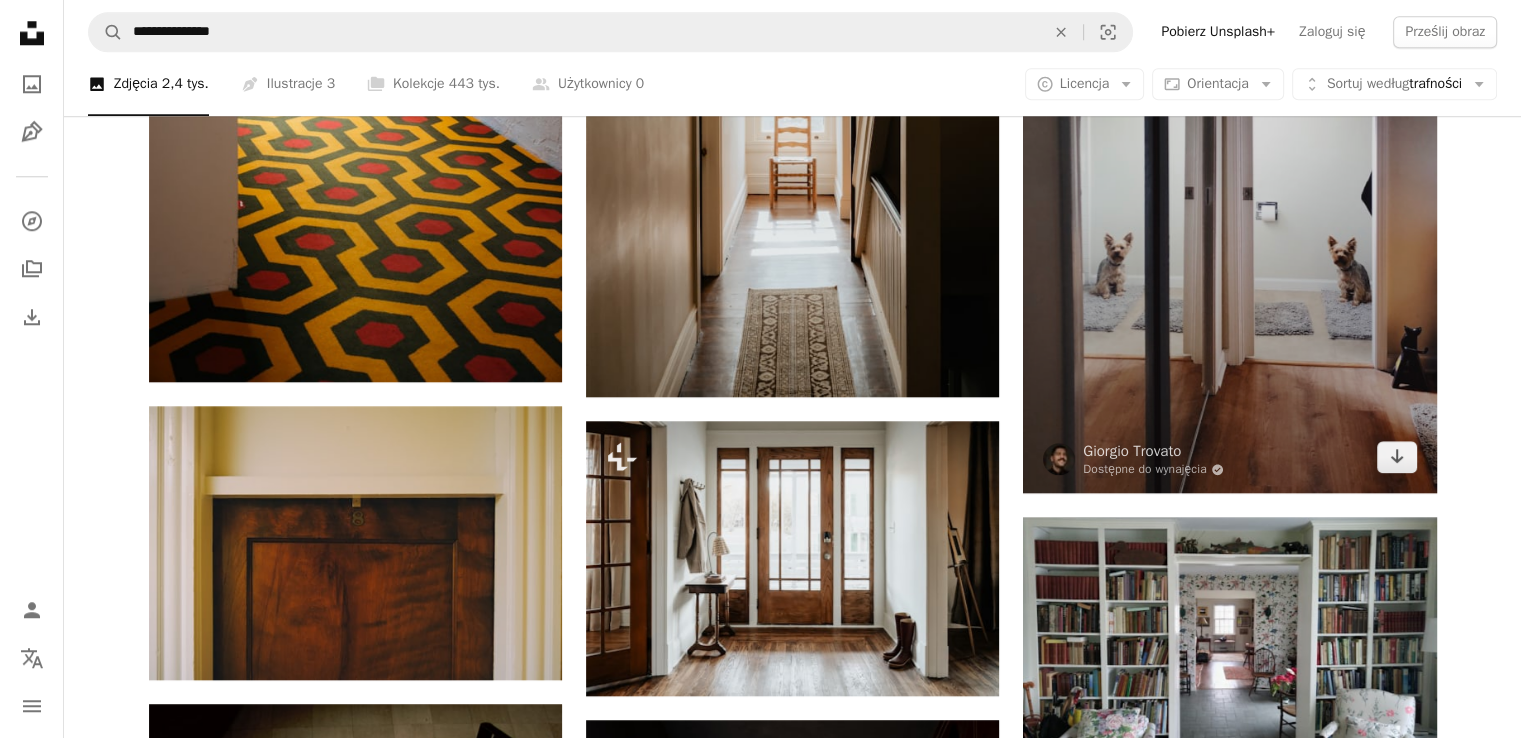 click at bounding box center (1229, 135) 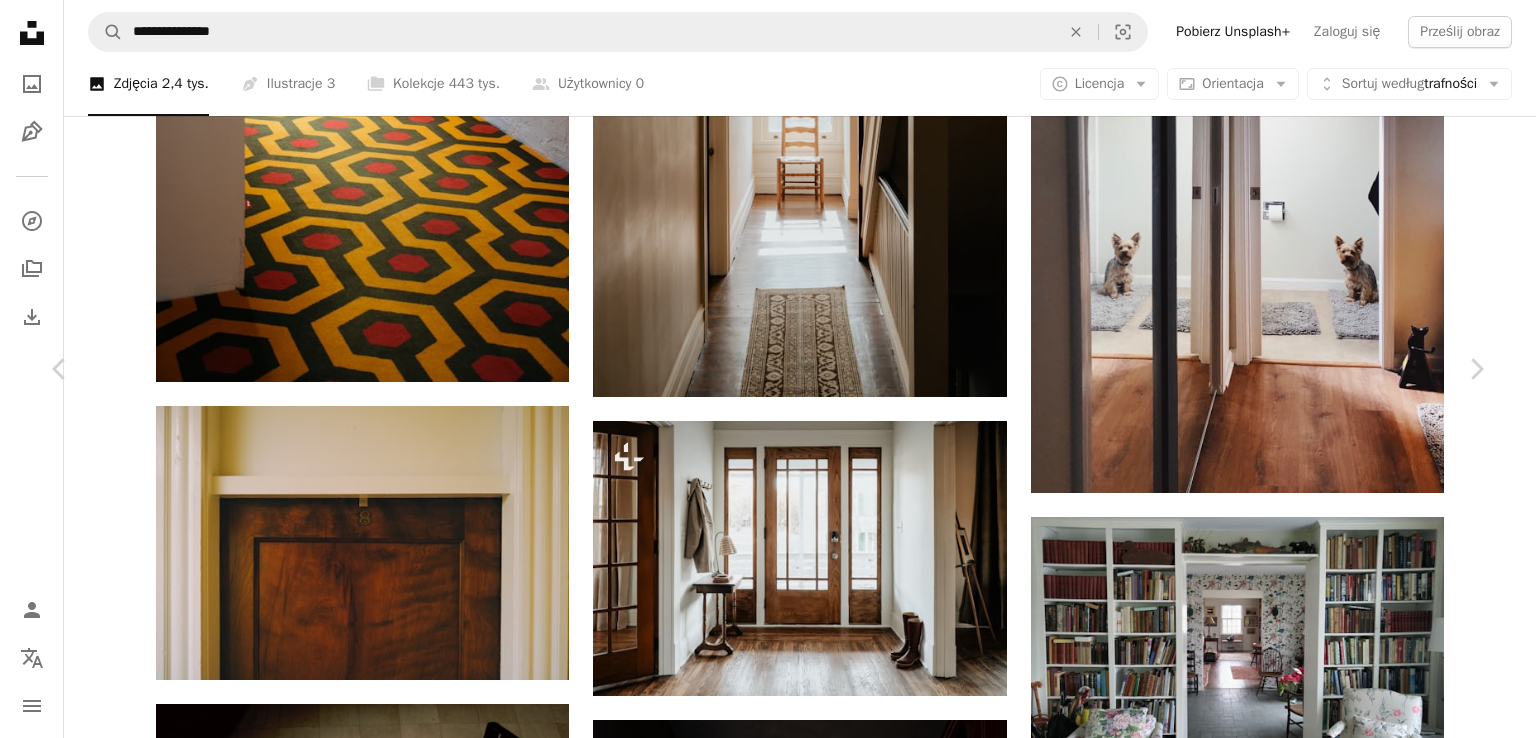 scroll, scrollTop: 1500, scrollLeft: 0, axis: vertical 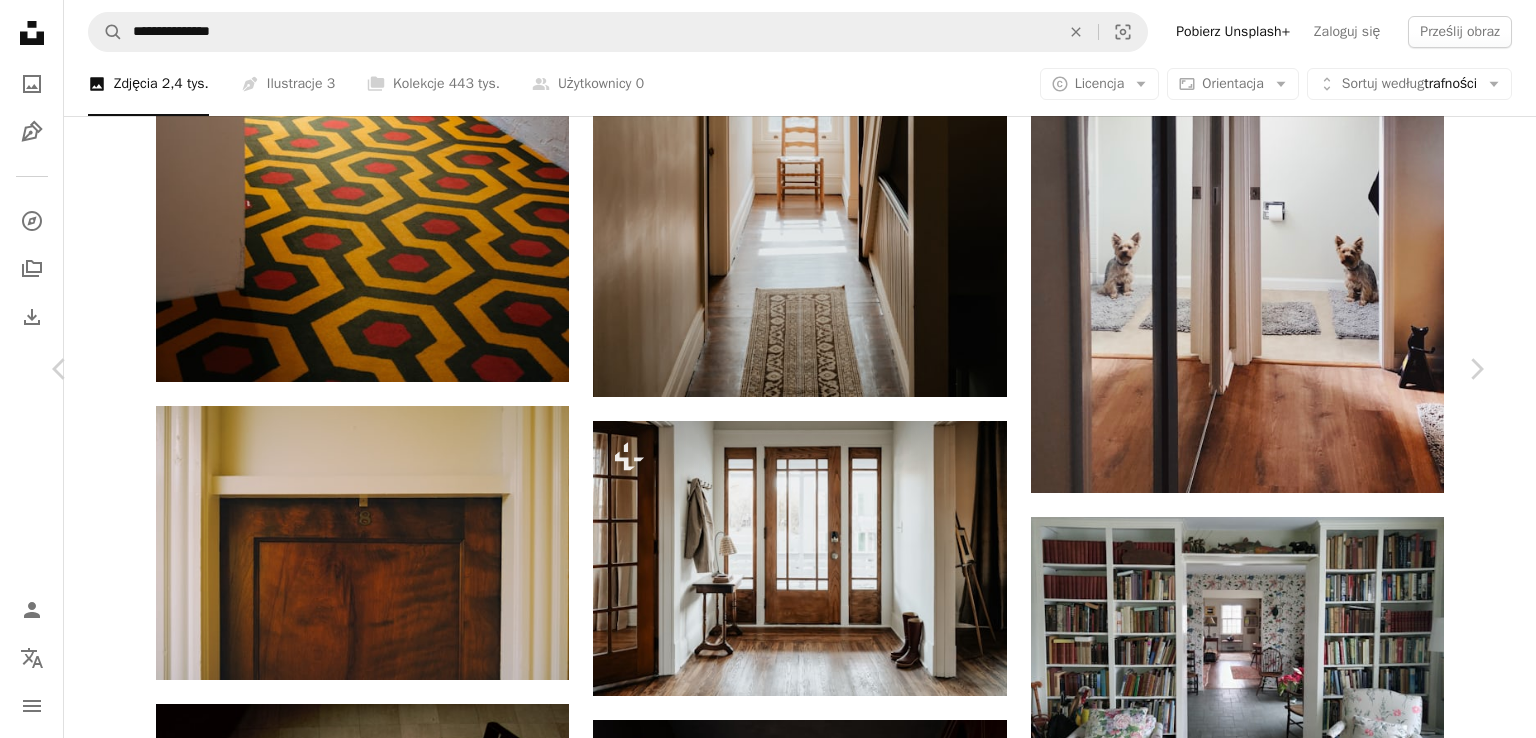 click on "Arrow pointing down" at bounding box center (499, 22355) 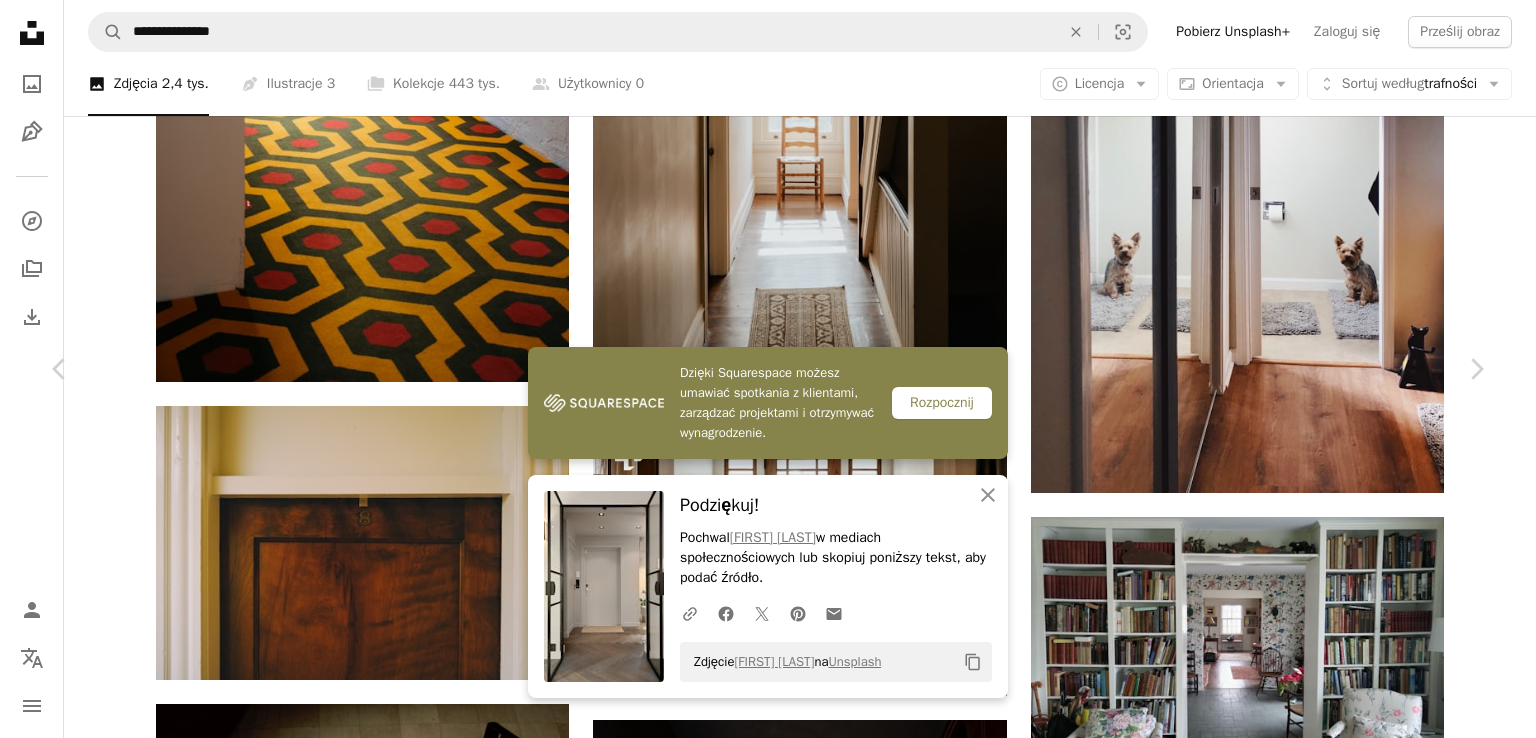 click at bounding box center [341, 22094] 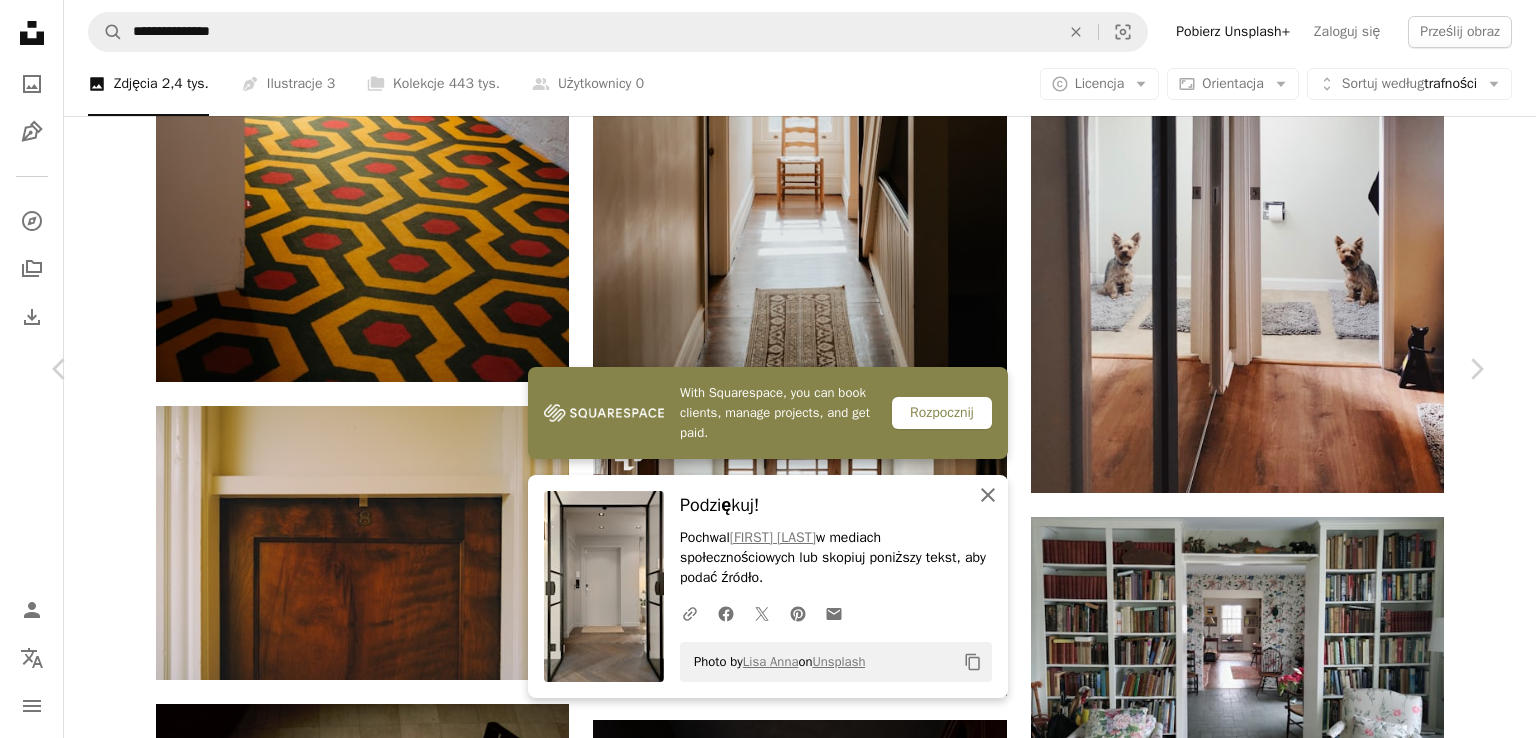 click 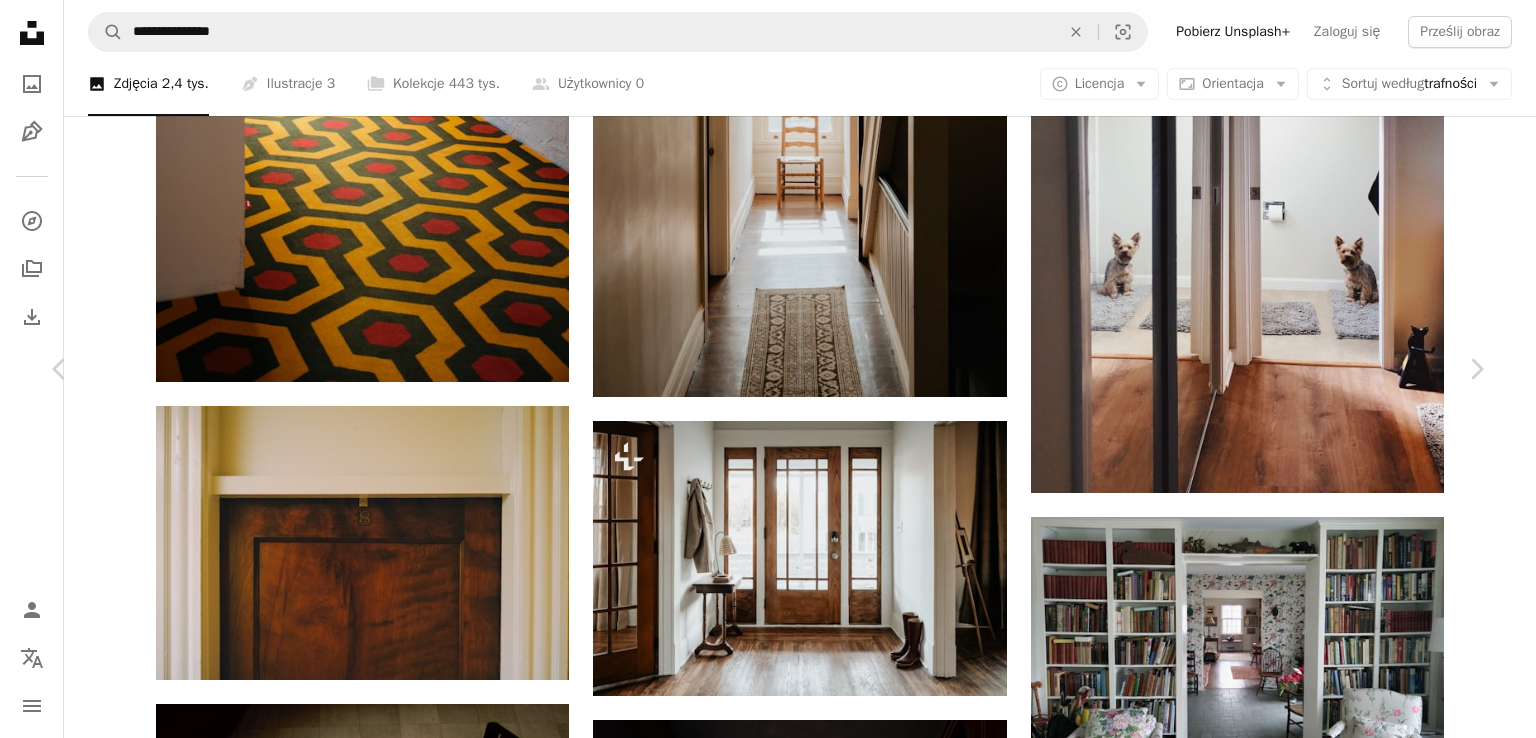 scroll, scrollTop: 2400, scrollLeft: 0, axis: vertical 